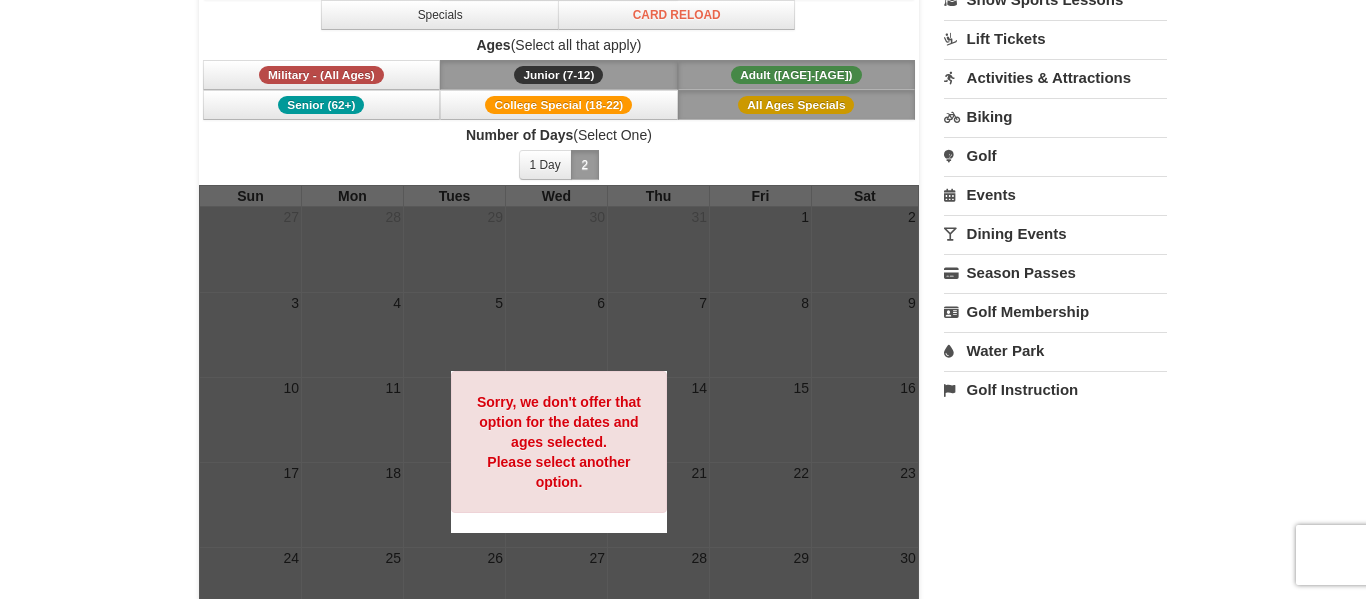 scroll, scrollTop: 250, scrollLeft: 0, axis: vertical 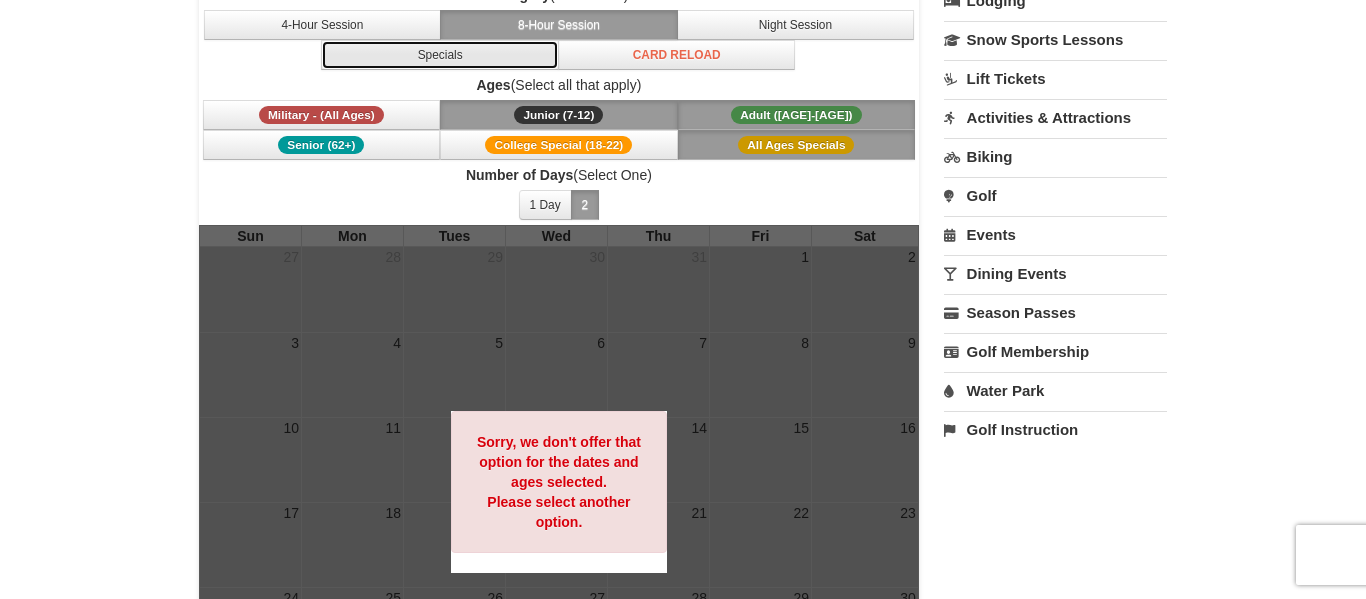 click on "Specials" at bounding box center [440, 55] 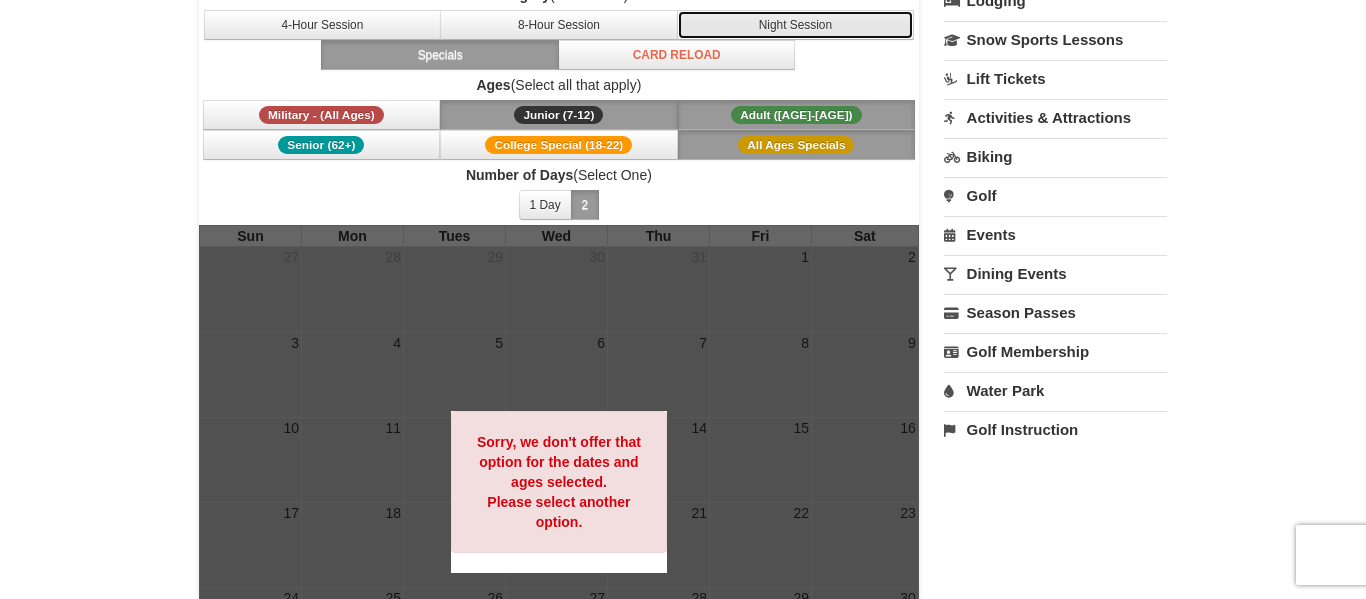 click on "Night Session" at bounding box center (796, 25) 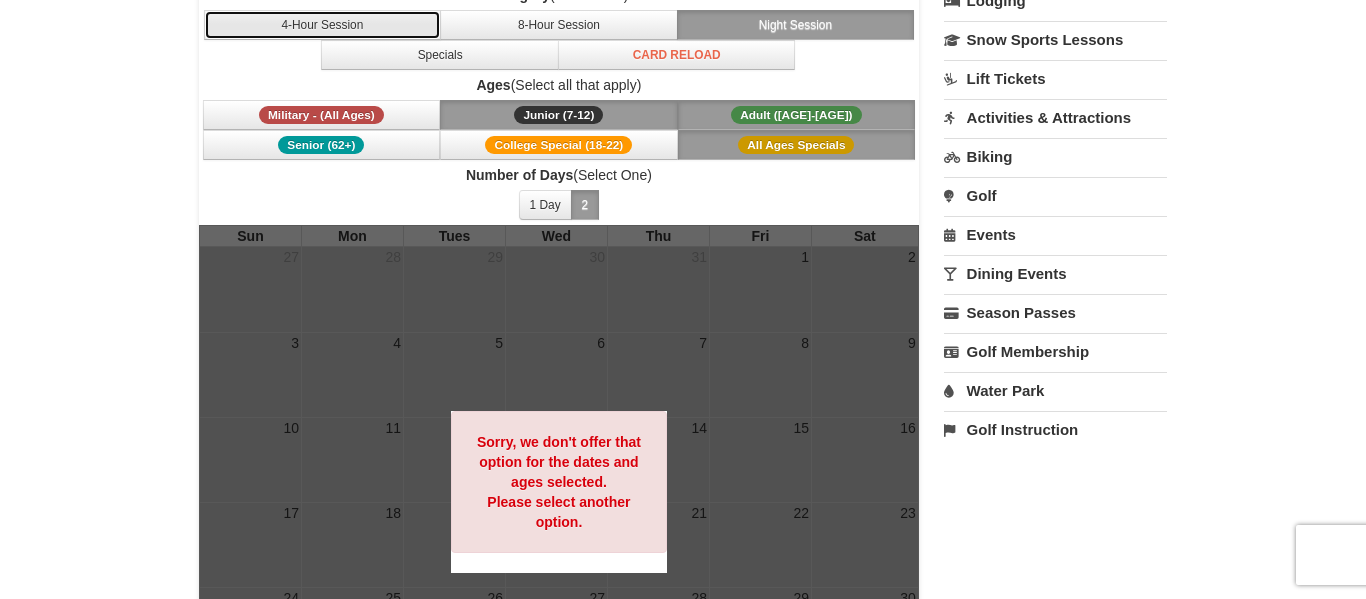 click on "4-Hour Session" at bounding box center [323, 25] 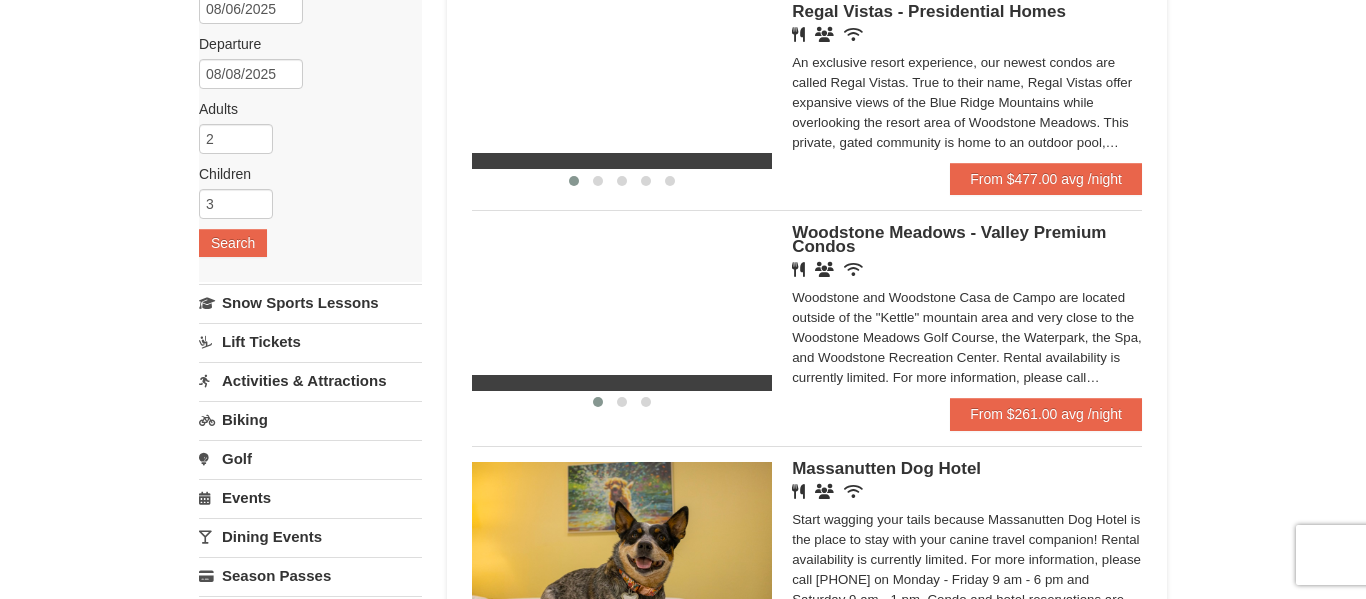 scroll, scrollTop: 211, scrollLeft: 0, axis: vertical 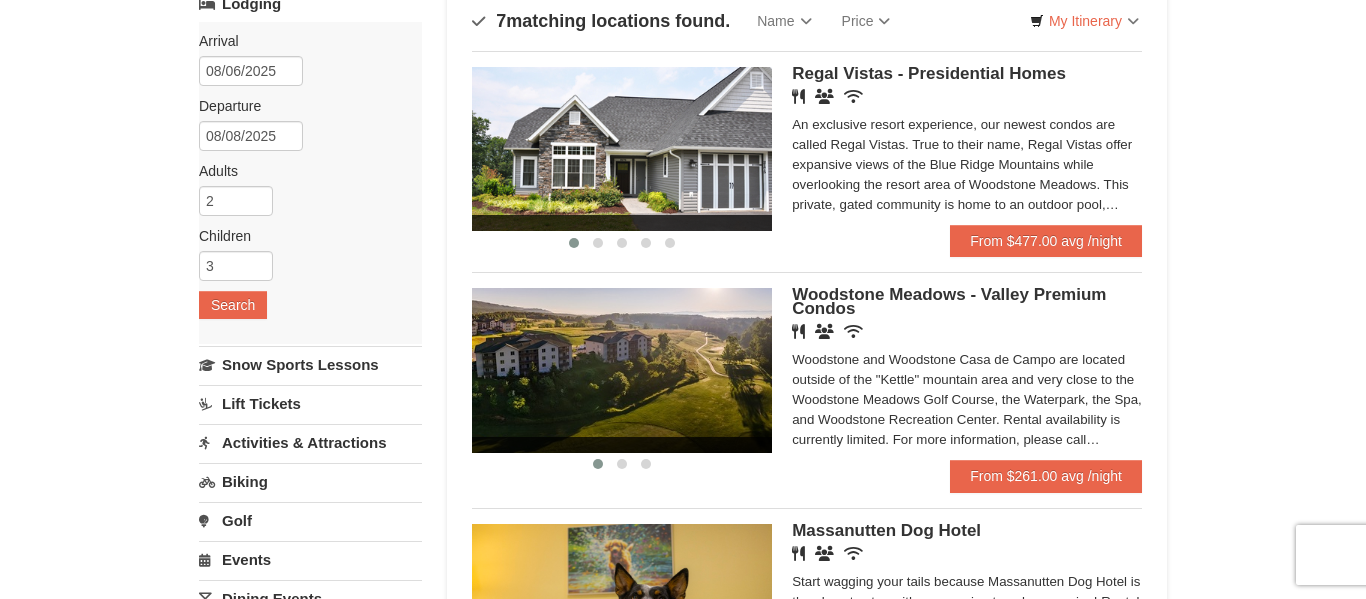 click on "Lift Tickets" at bounding box center (310, 403) 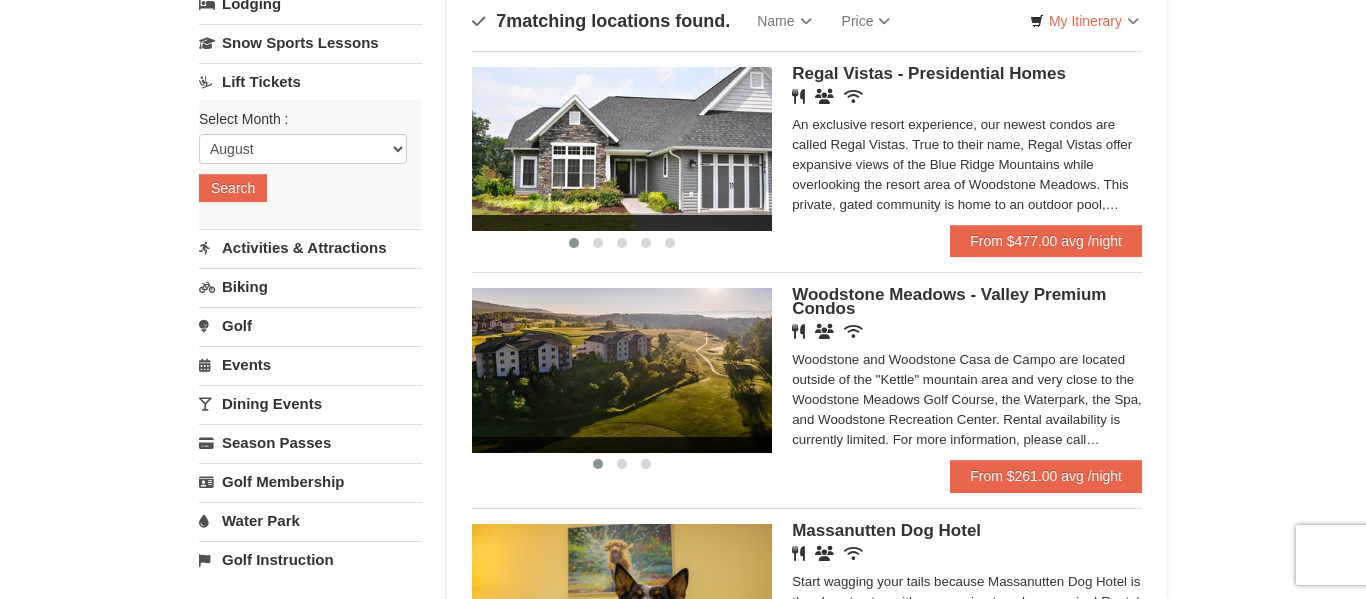 click on "Activities & Attractions" at bounding box center [310, 247] 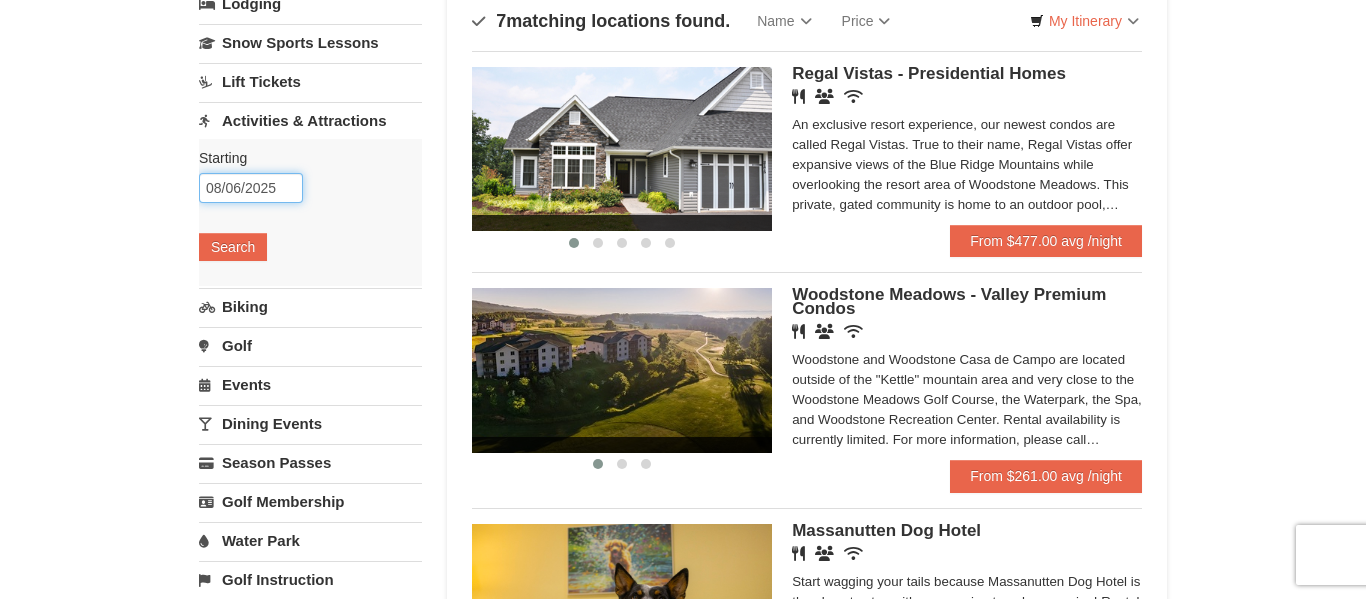 click on "08/06/2025" at bounding box center [251, 188] 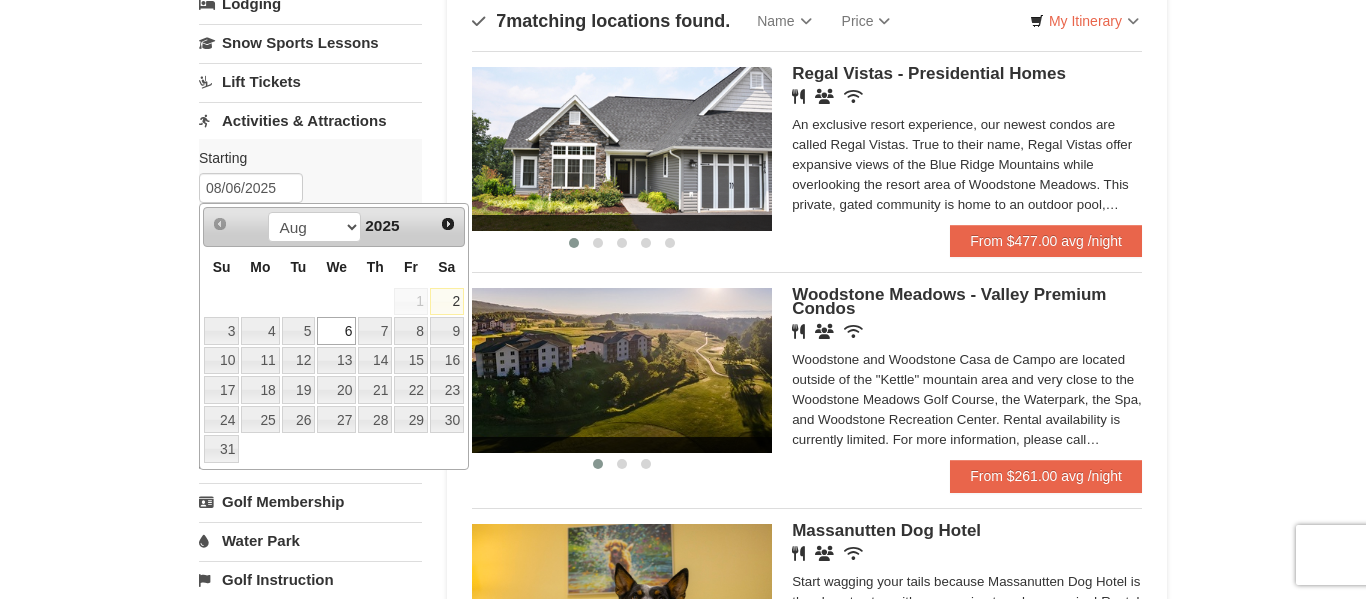 click on "7" at bounding box center (375, 331) 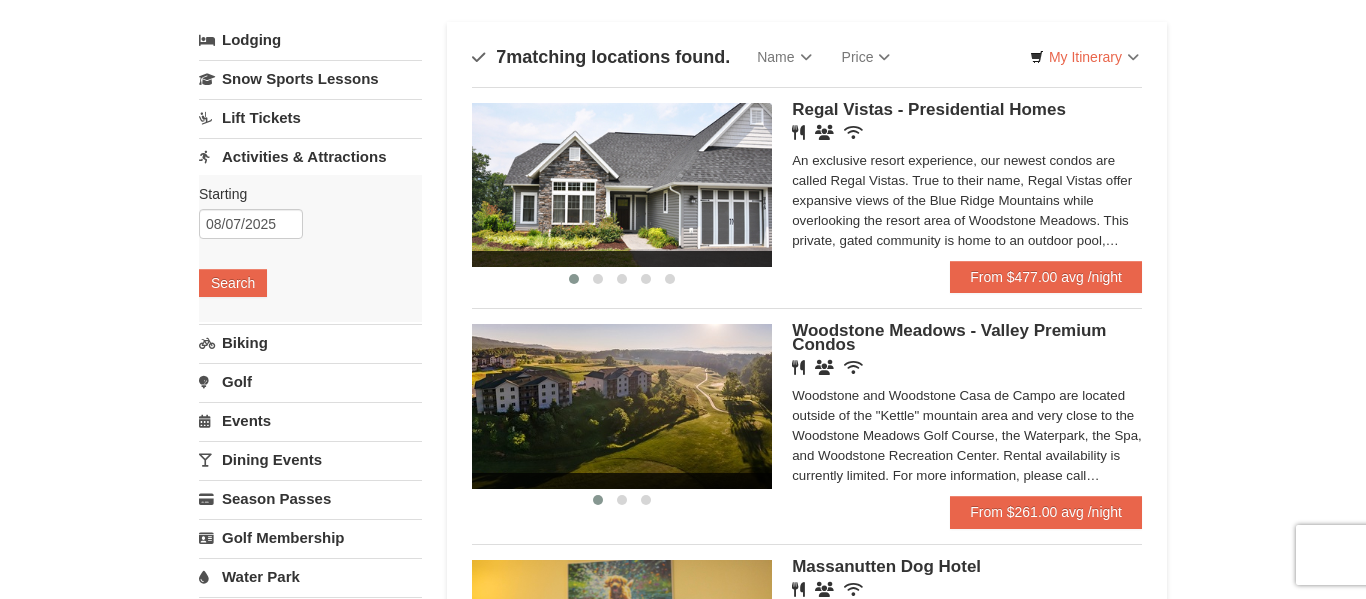 scroll, scrollTop: 115, scrollLeft: 0, axis: vertical 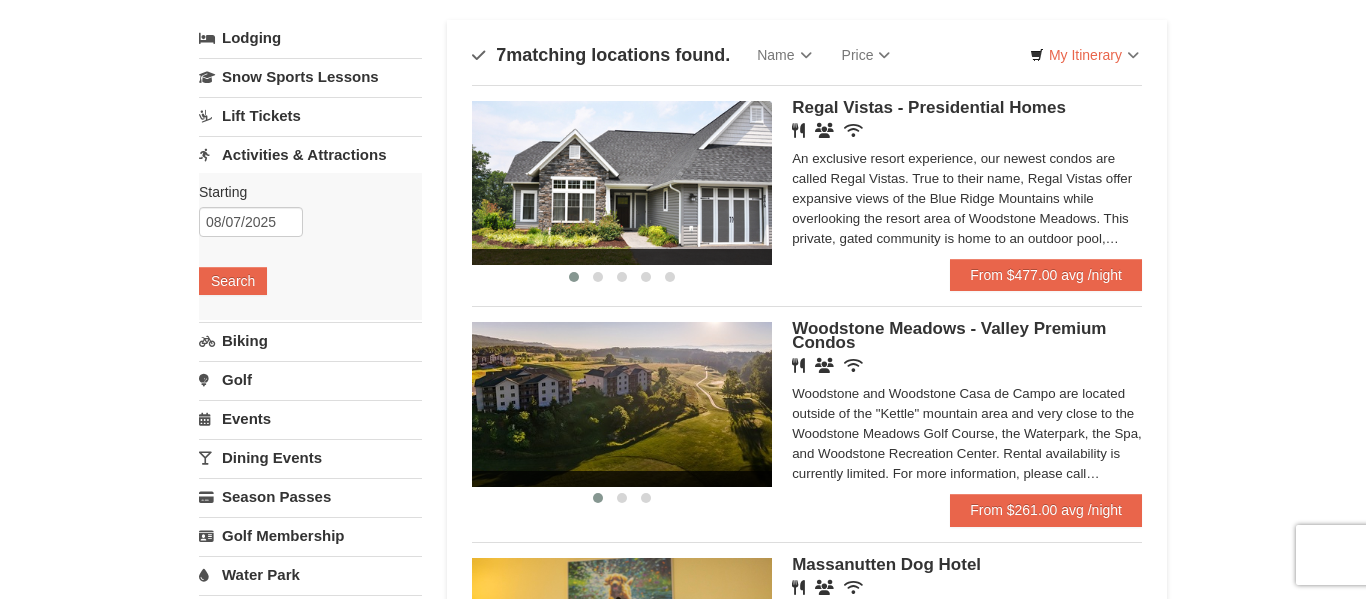 click on "Golf" at bounding box center (310, 379) 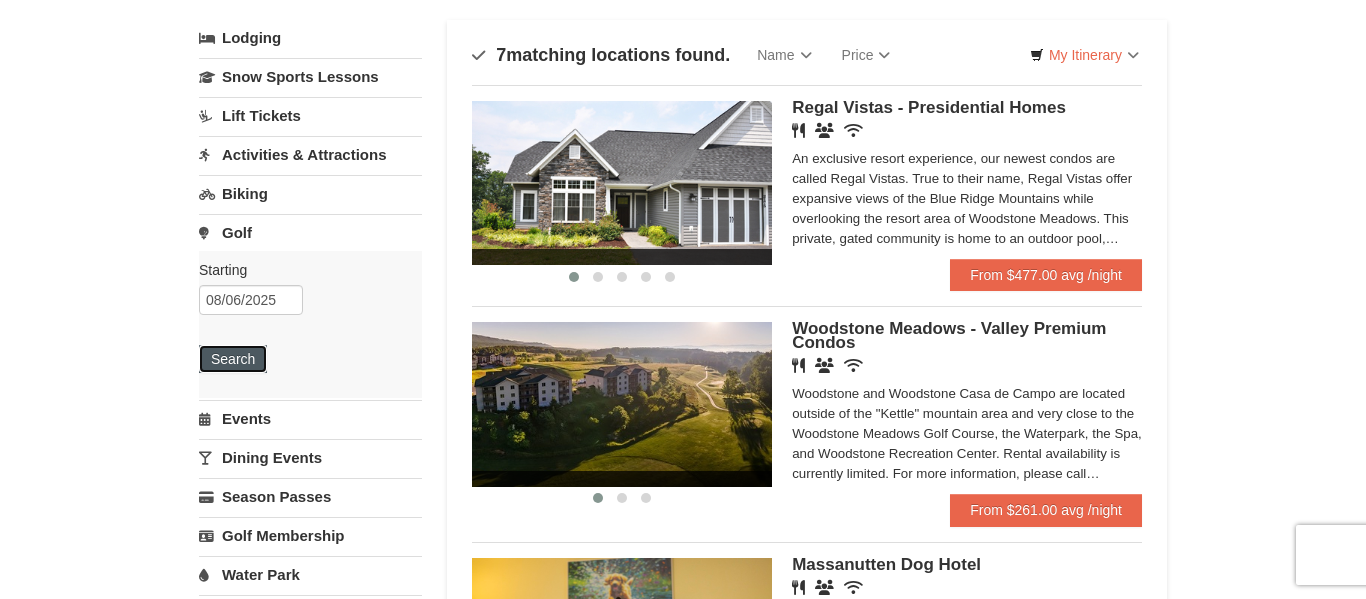 click on "Search" at bounding box center (233, 359) 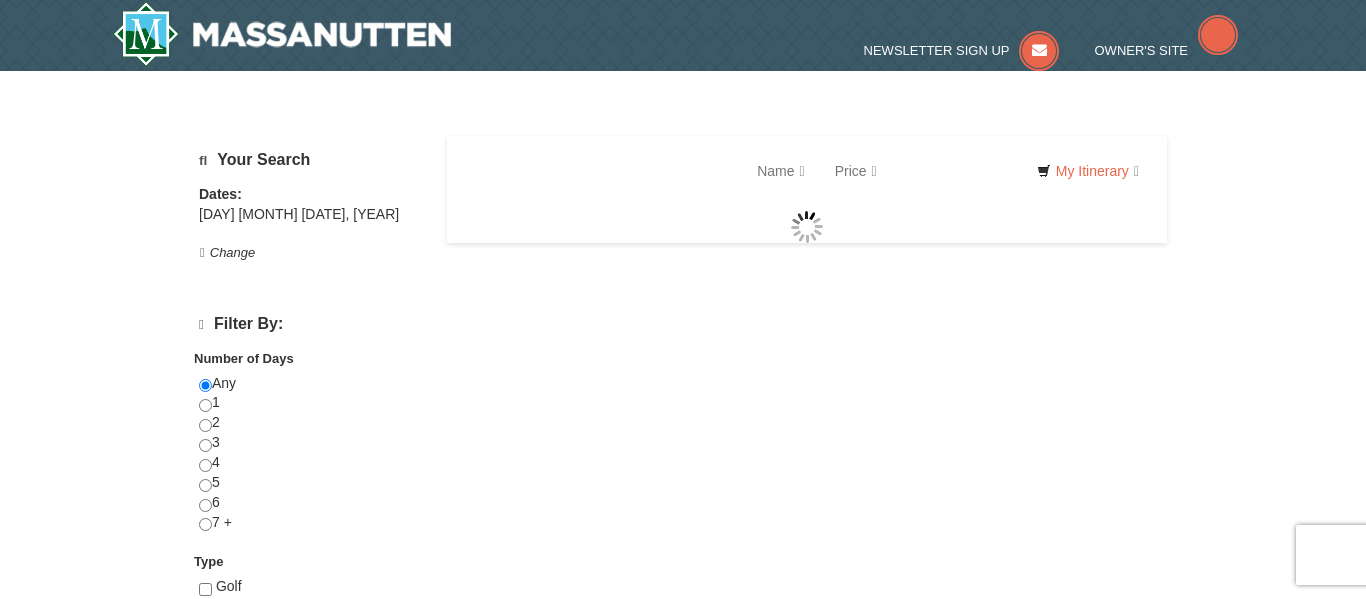 scroll, scrollTop: 0, scrollLeft: 0, axis: both 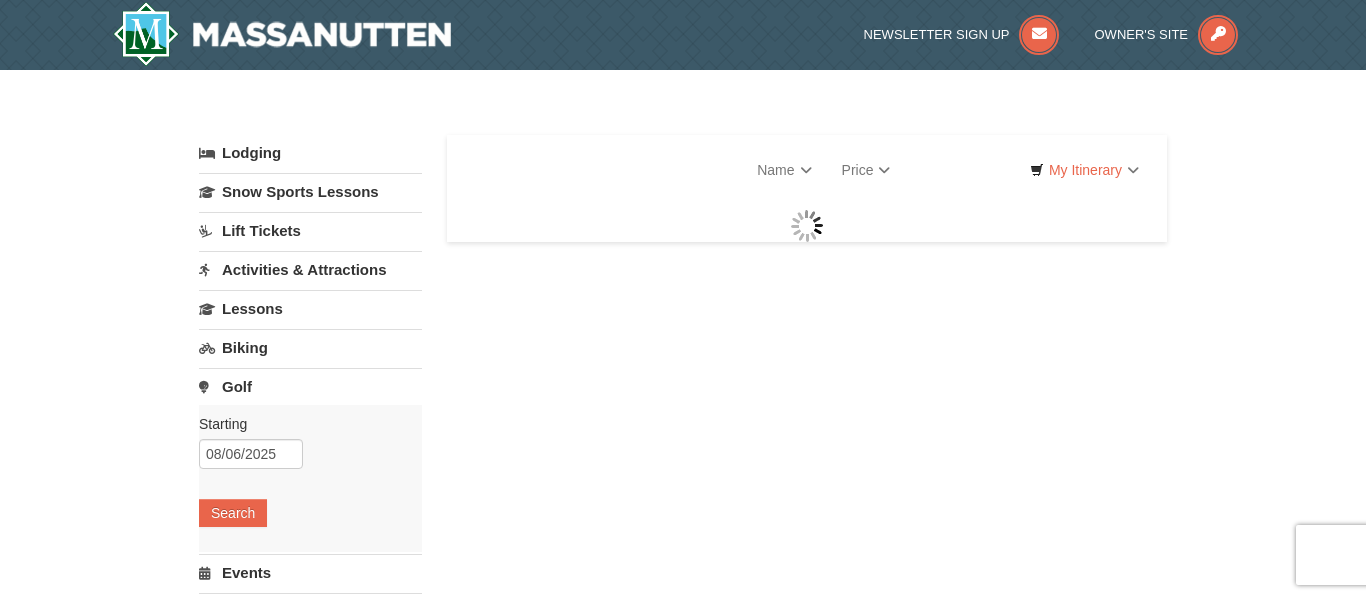 select on "8" 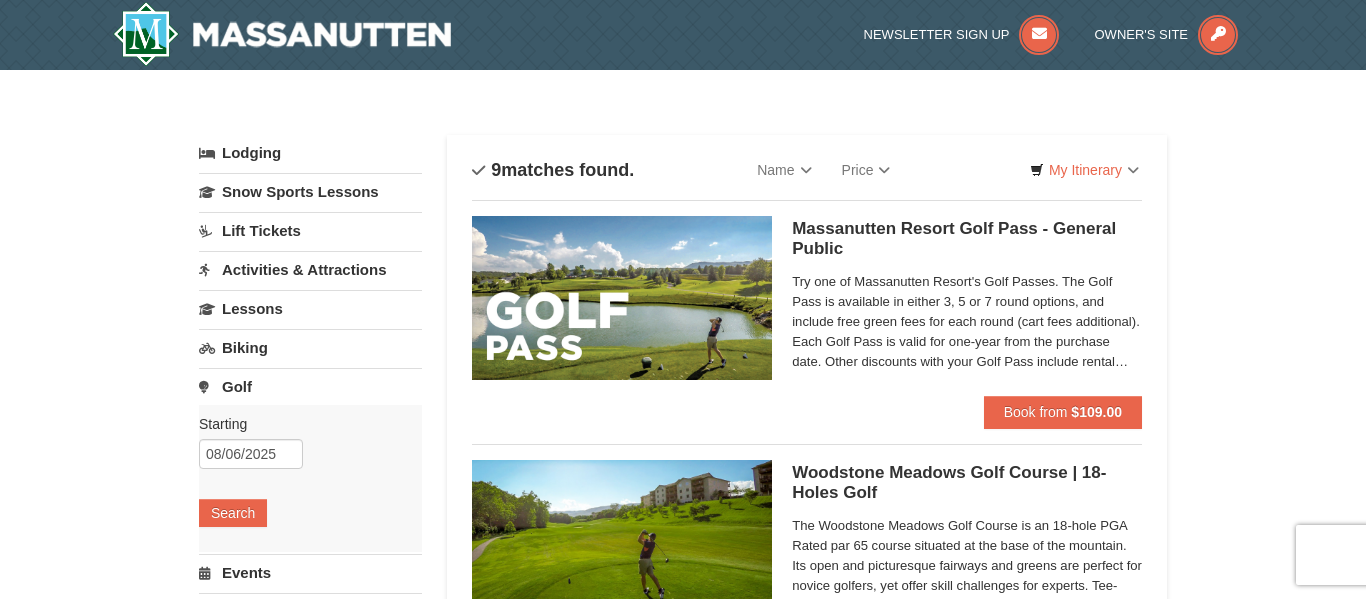select on "8" 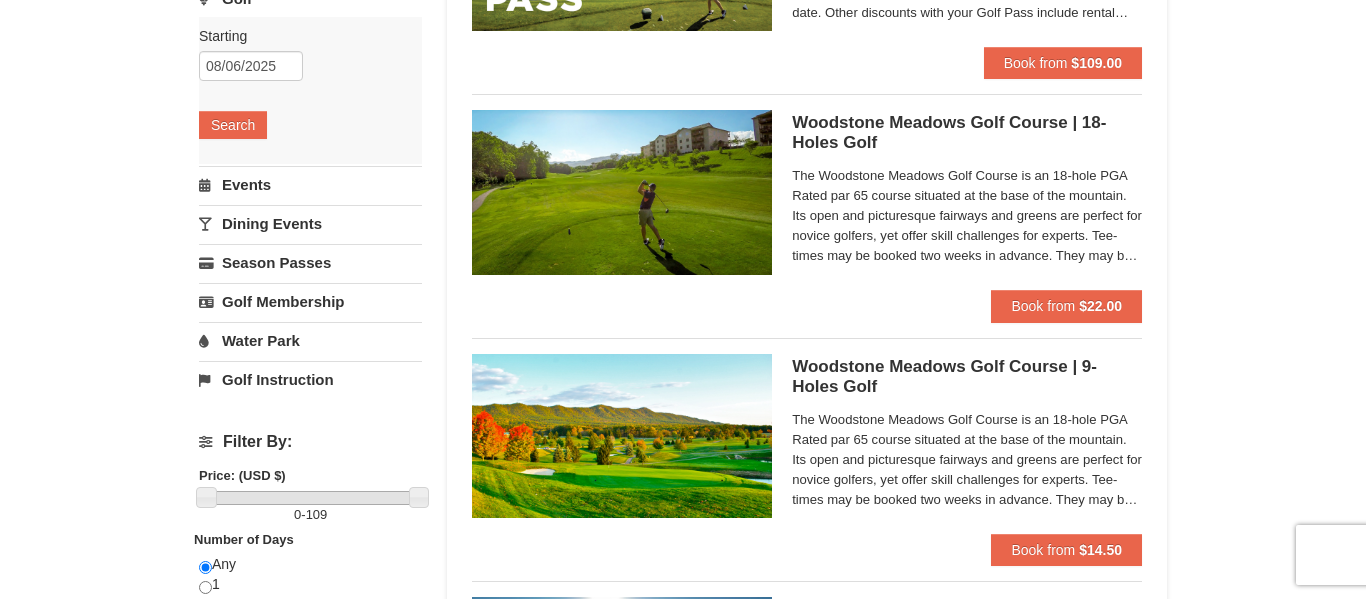 scroll, scrollTop: 351, scrollLeft: 0, axis: vertical 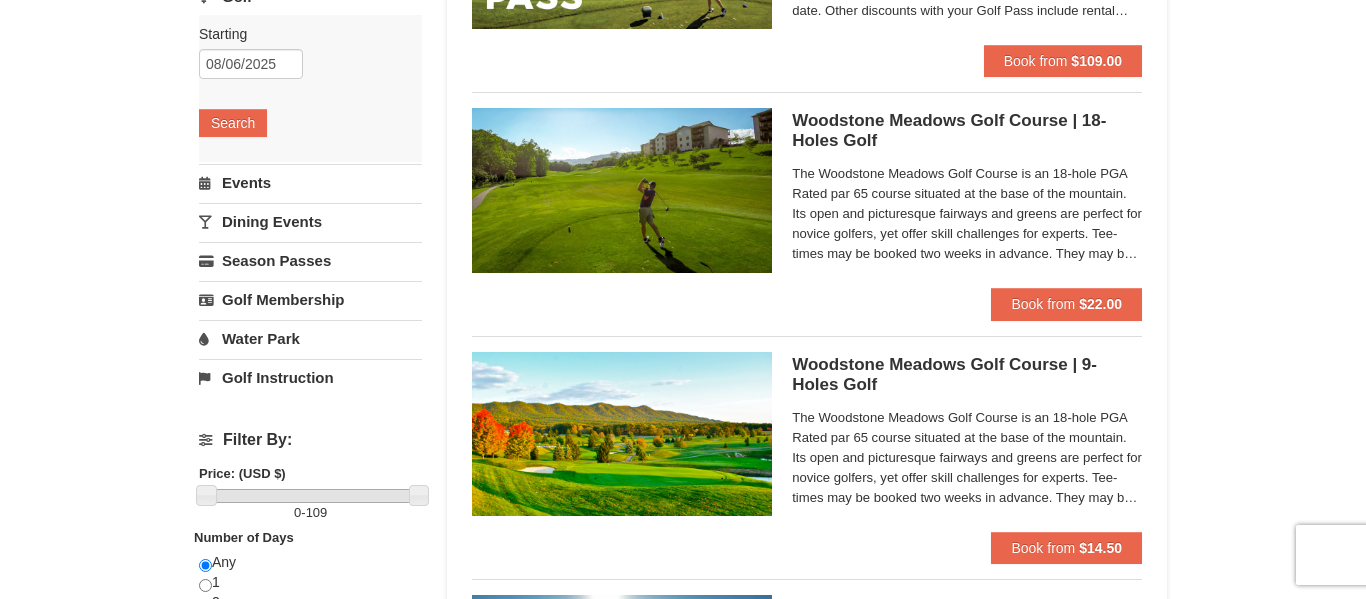 click on "Events" at bounding box center (310, 182) 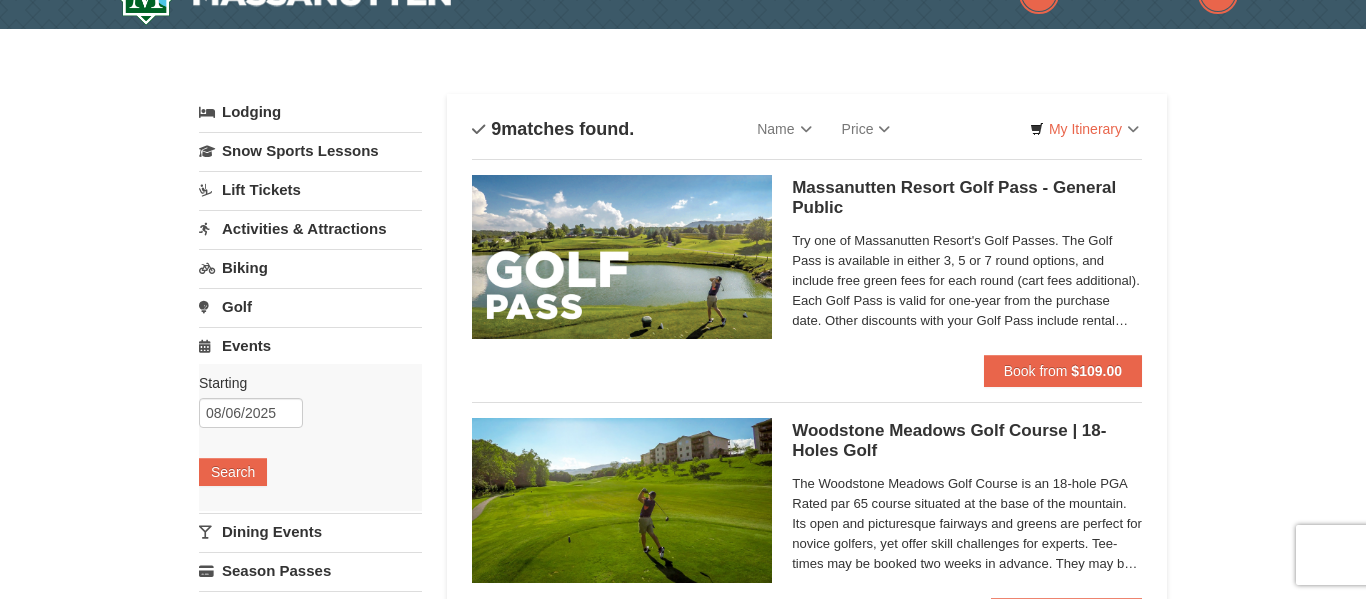 scroll, scrollTop: 35, scrollLeft: 0, axis: vertical 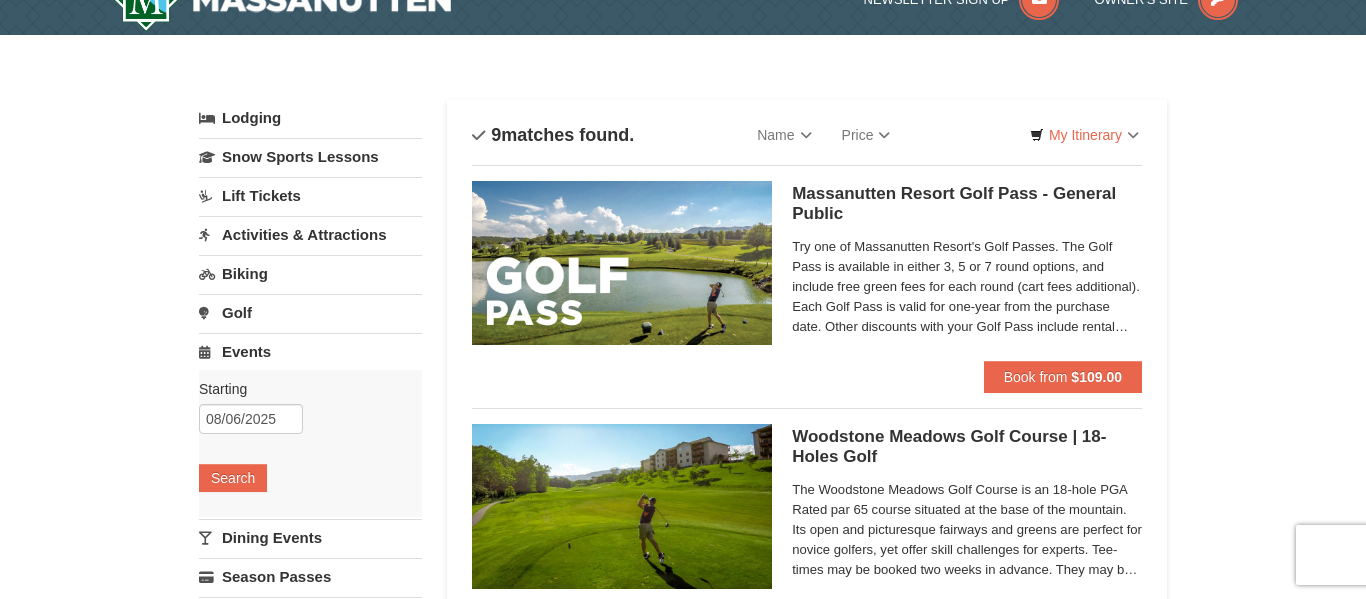 click on "Activities & Attractions" at bounding box center (310, 234) 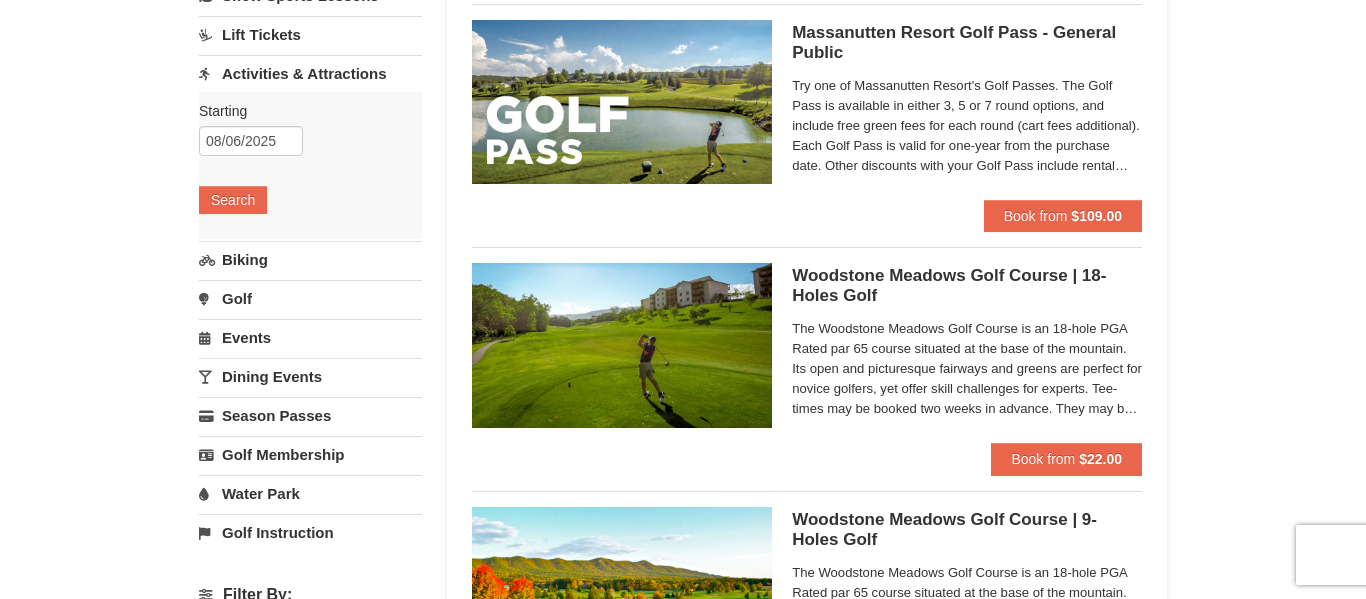 scroll, scrollTop: 200, scrollLeft: 0, axis: vertical 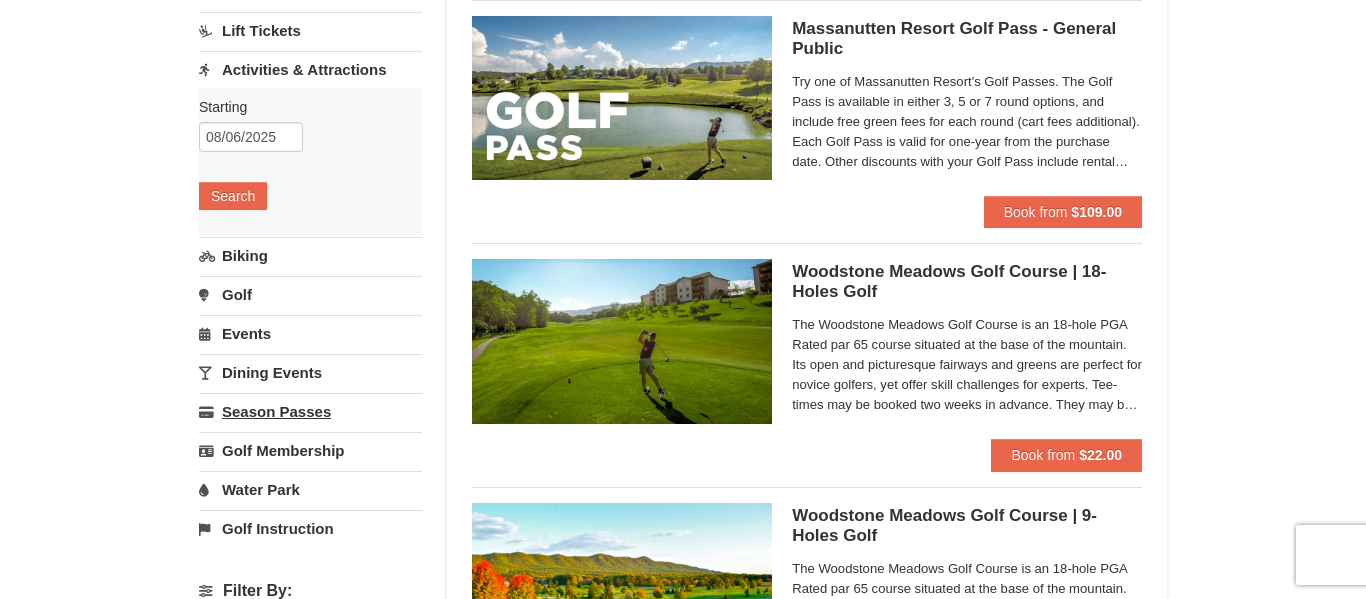 click on "Season Passes" at bounding box center (310, 411) 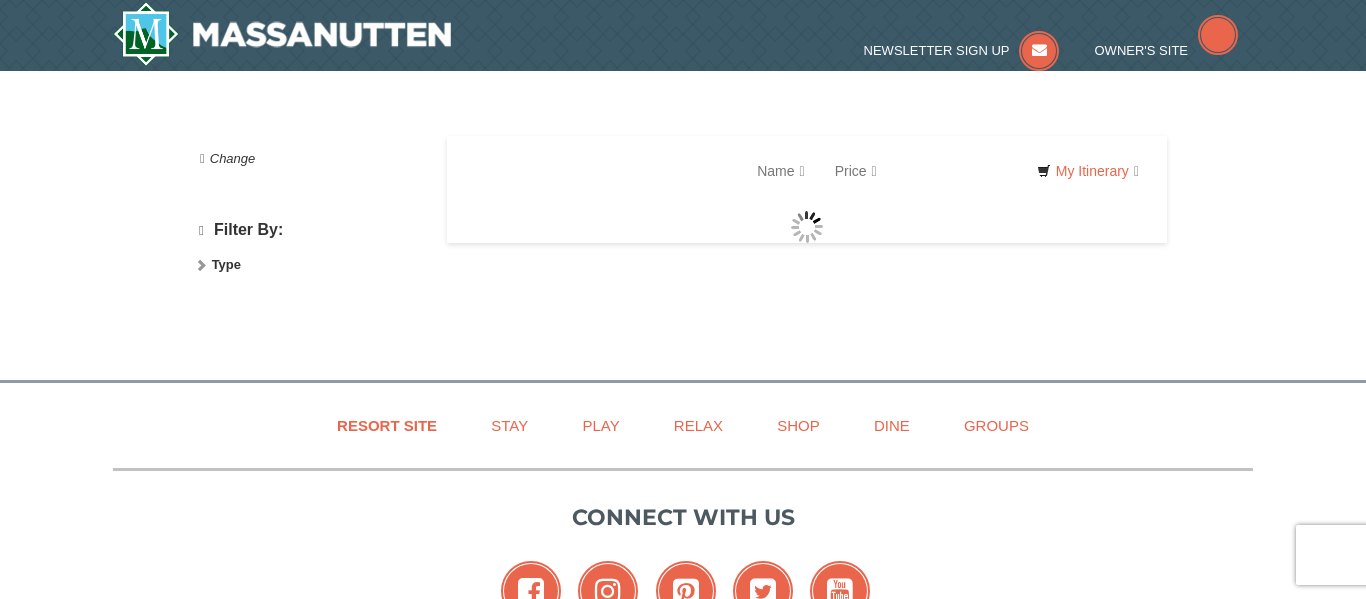 scroll, scrollTop: 0, scrollLeft: 0, axis: both 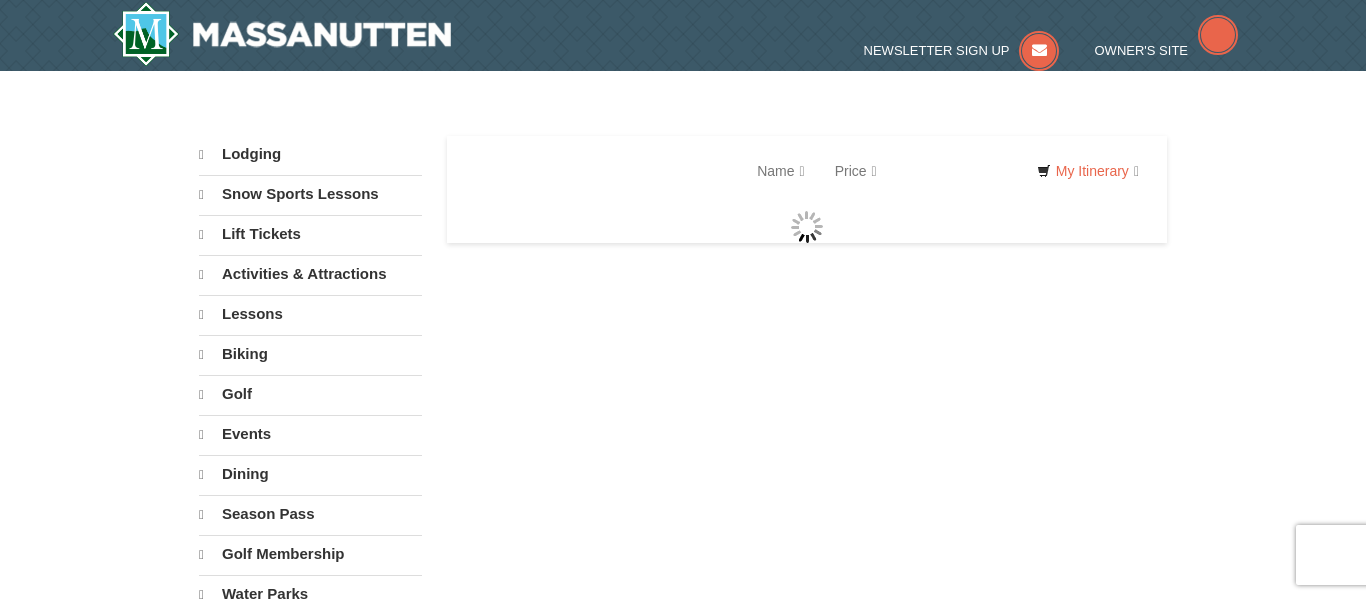 select on "8" 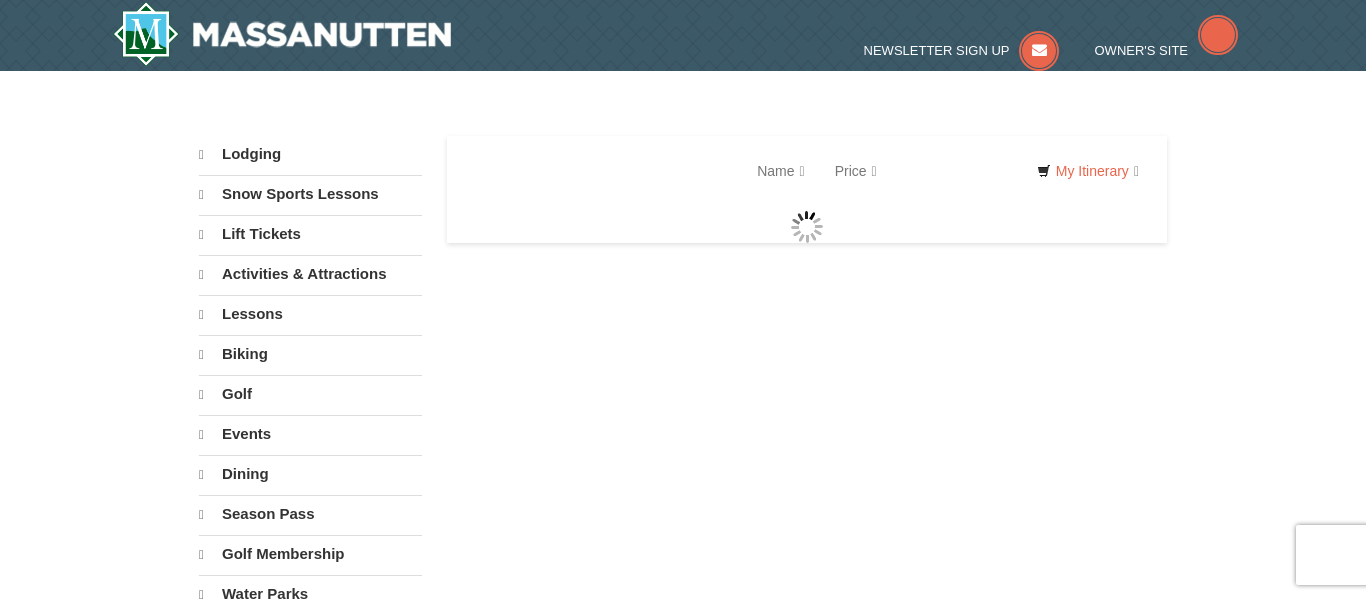 select on "8" 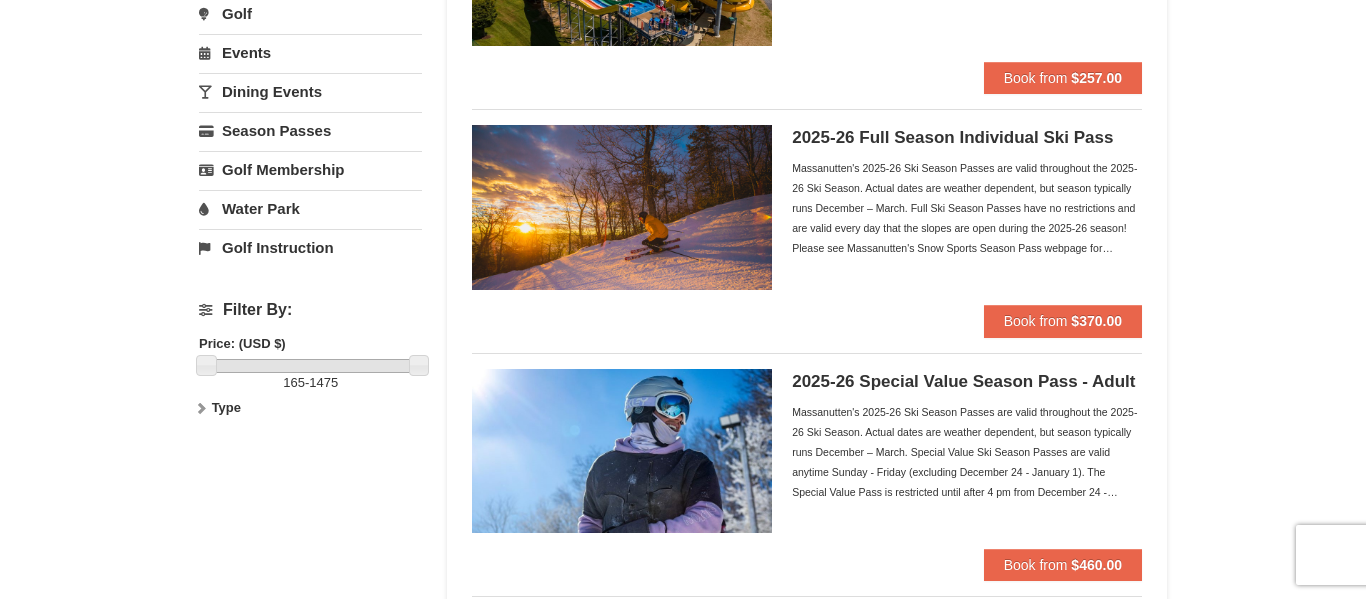 scroll, scrollTop: 322, scrollLeft: 0, axis: vertical 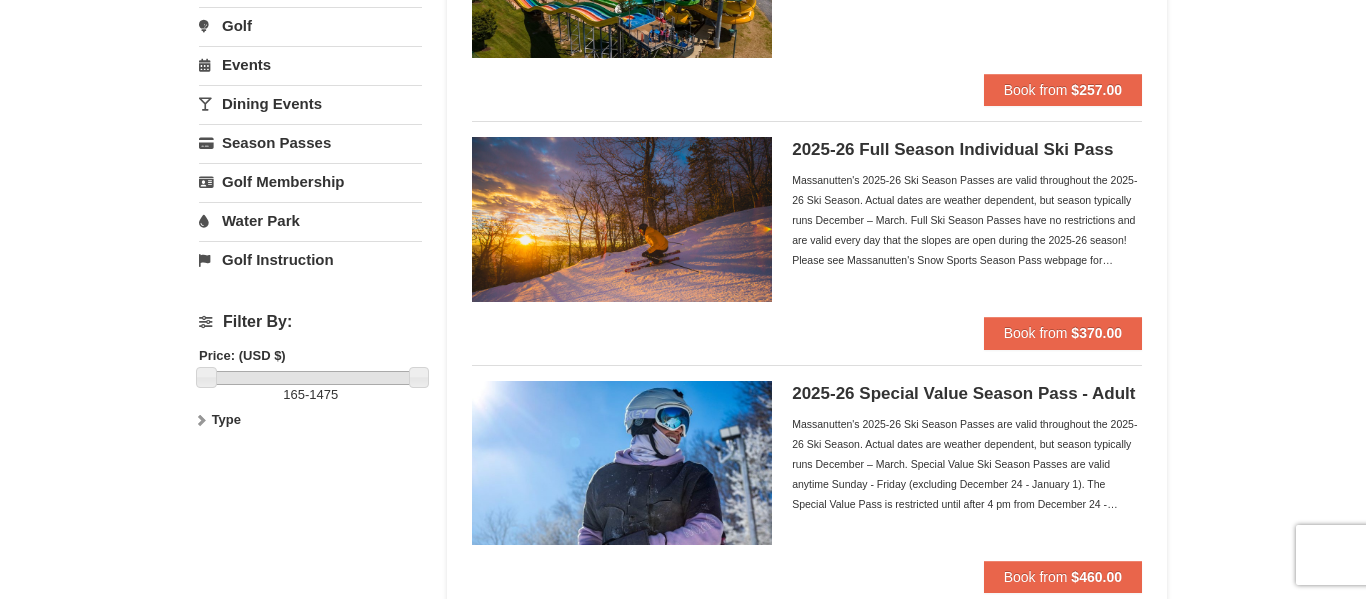 click on "Water Park" at bounding box center (310, 220) 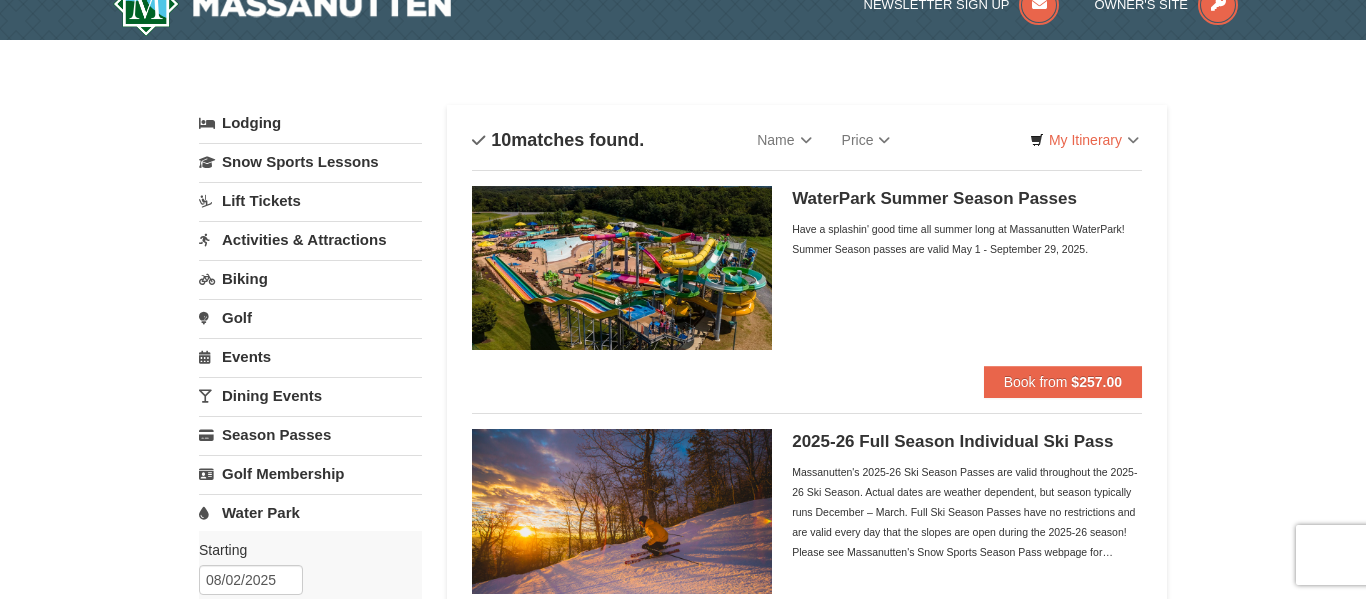 scroll, scrollTop: 0, scrollLeft: 0, axis: both 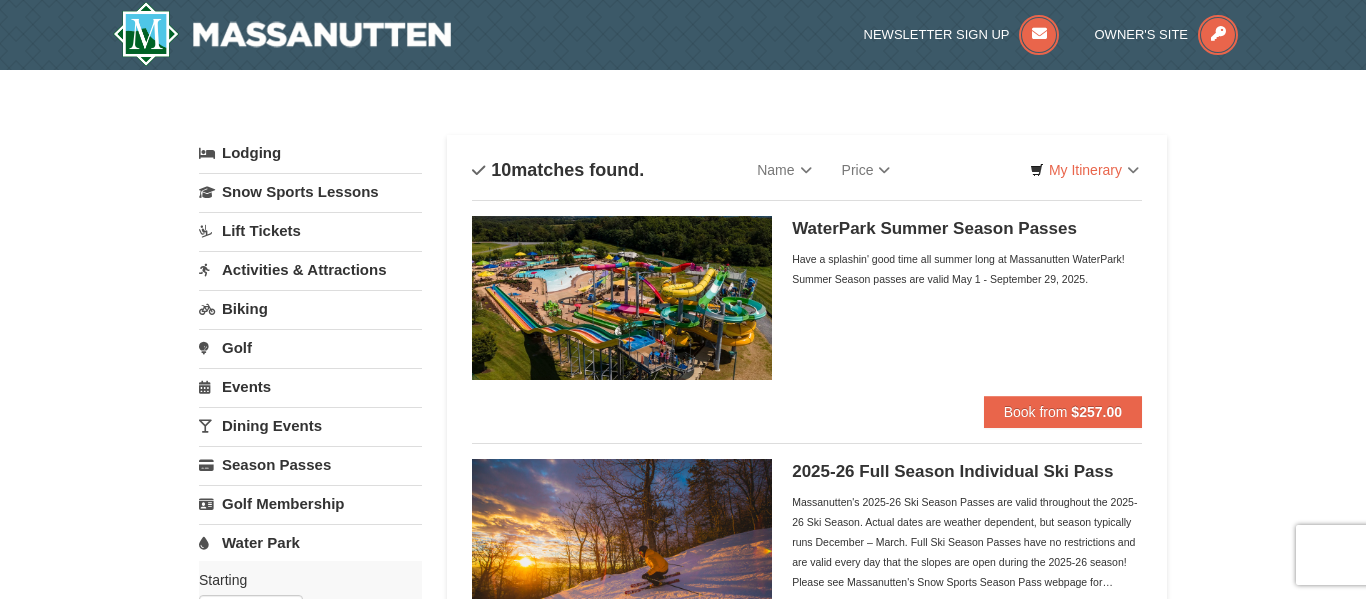 click at bounding box center (622, 298) 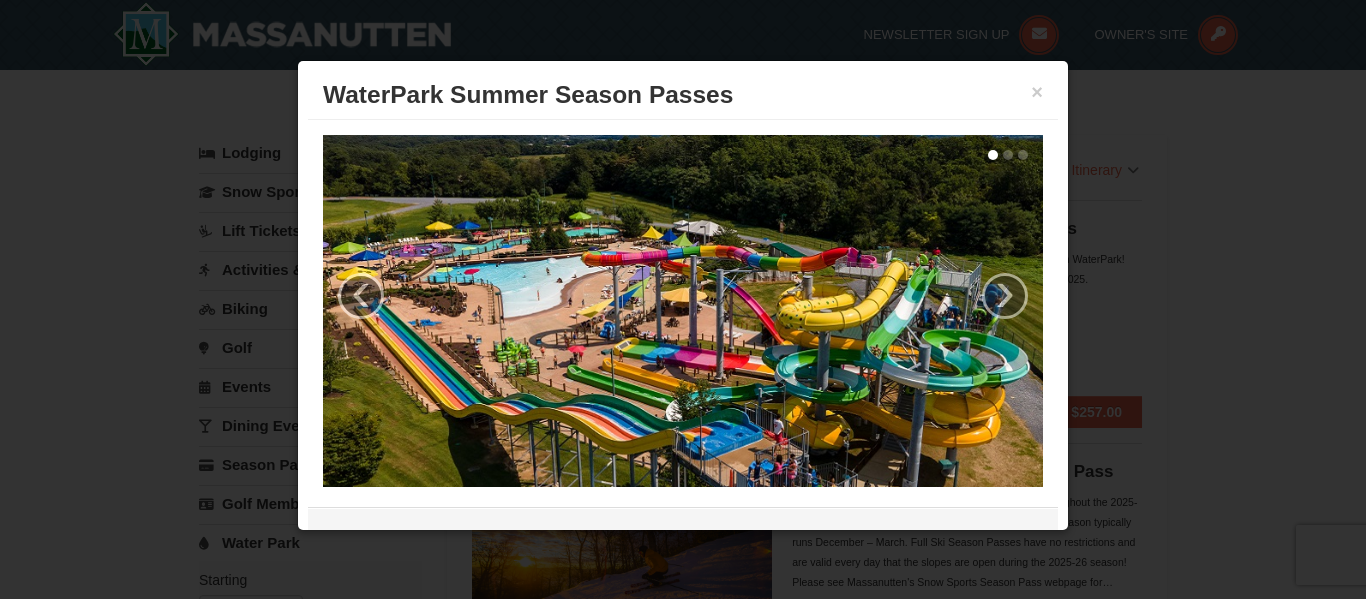 click at bounding box center (683, 299) 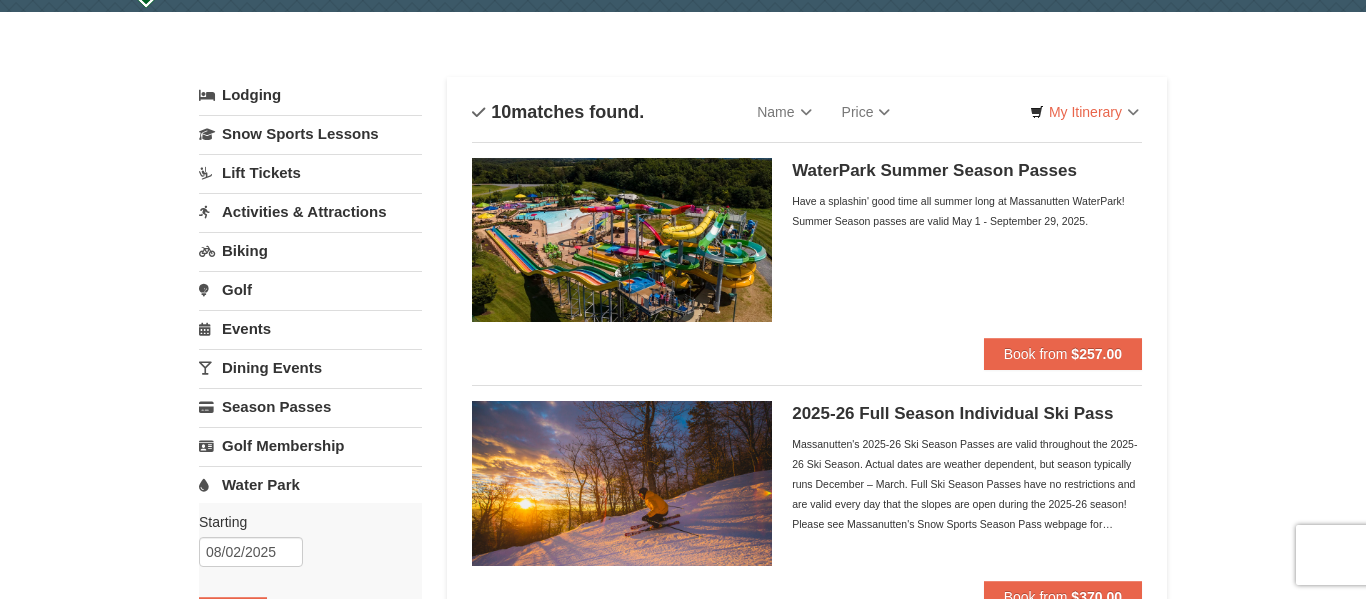 scroll, scrollTop: 55, scrollLeft: 0, axis: vertical 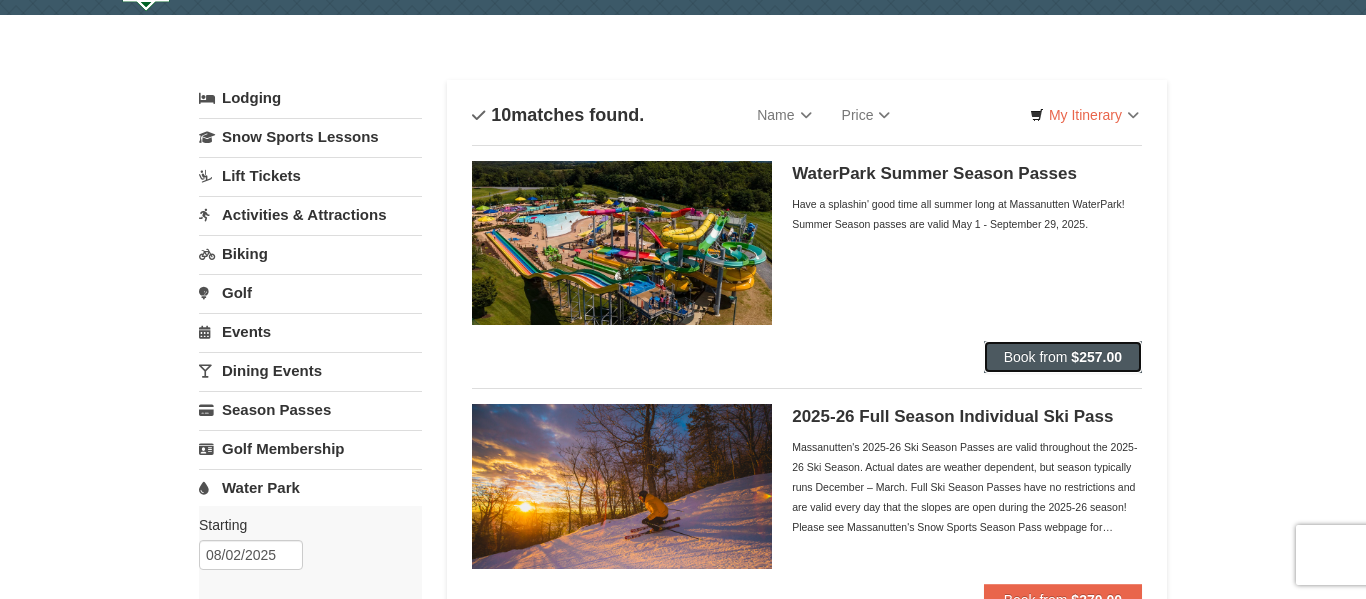 click on "Book from
$257.00" at bounding box center [1063, 357] 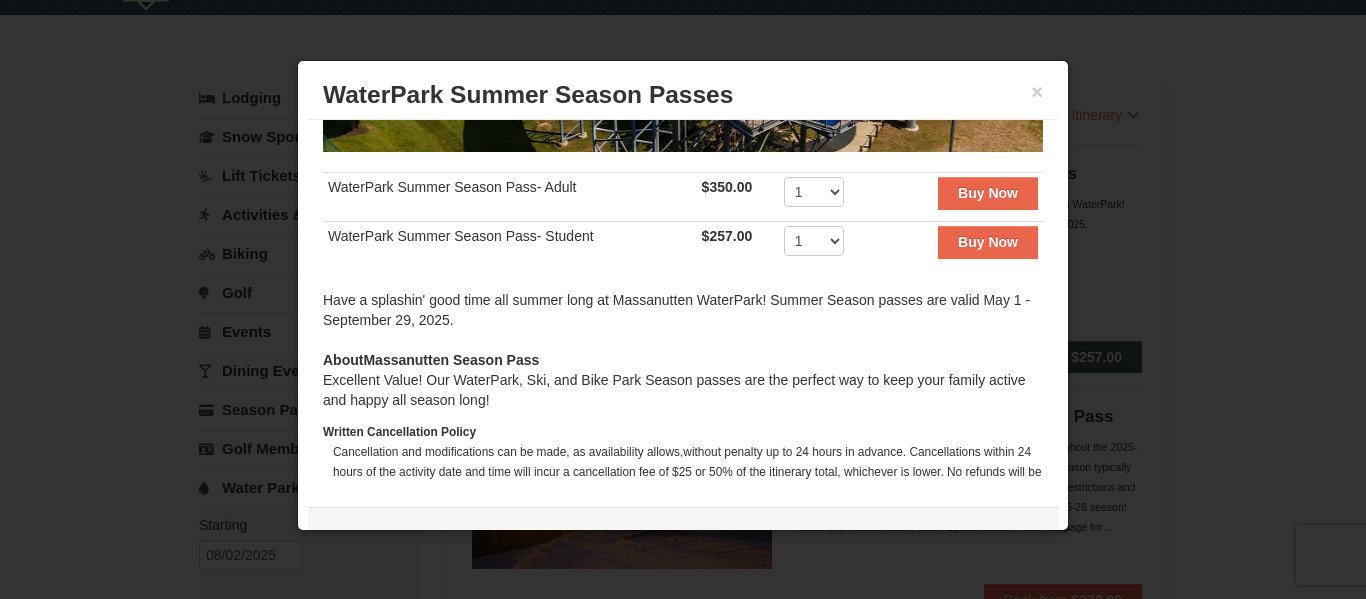 scroll, scrollTop: 382, scrollLeft: 0, axis: vertical 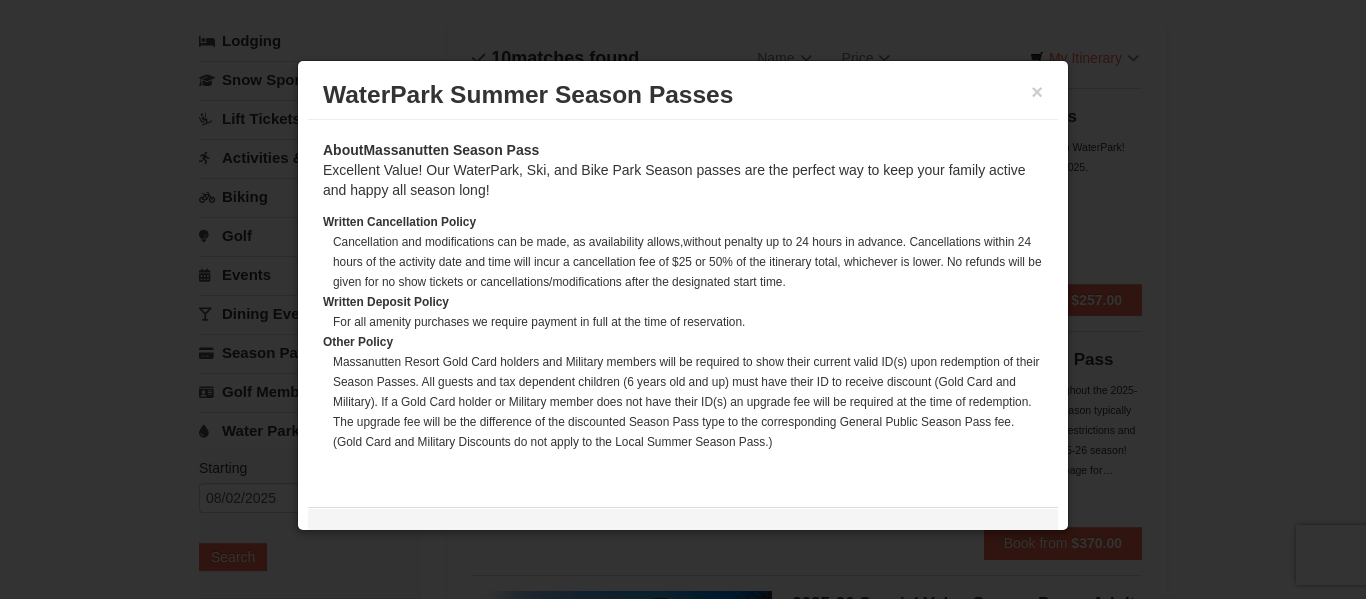click at bounding box center (683, 299) 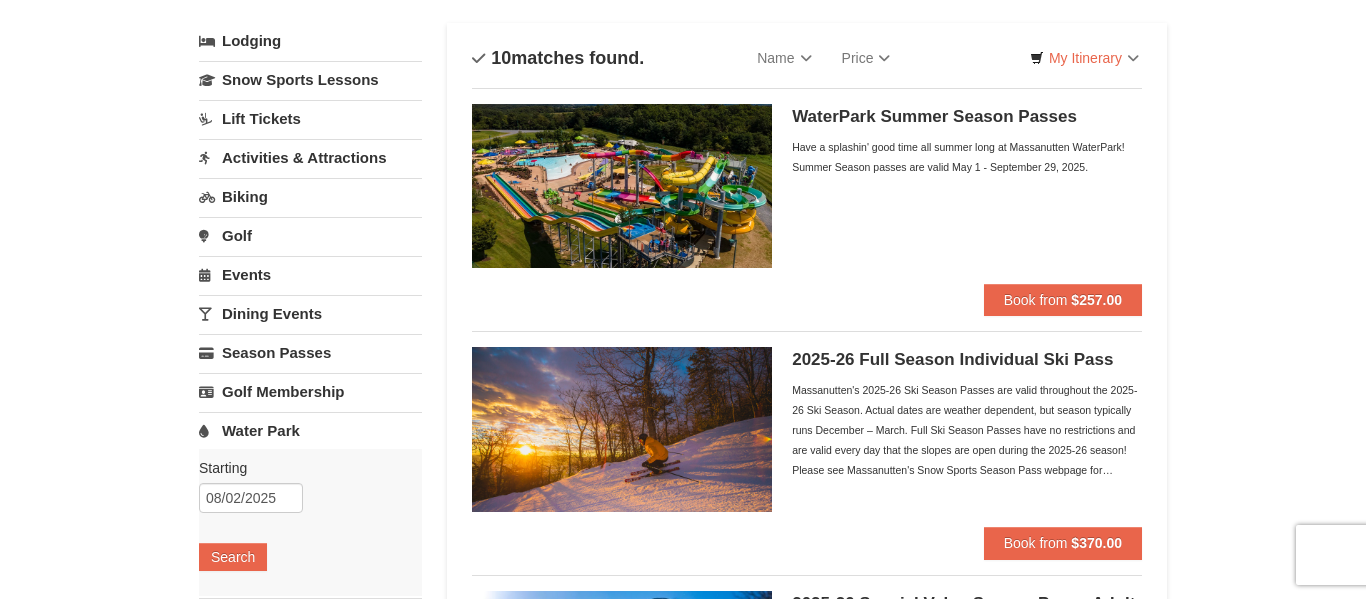 click on "Dining Events" at bounding box center (310, 313) 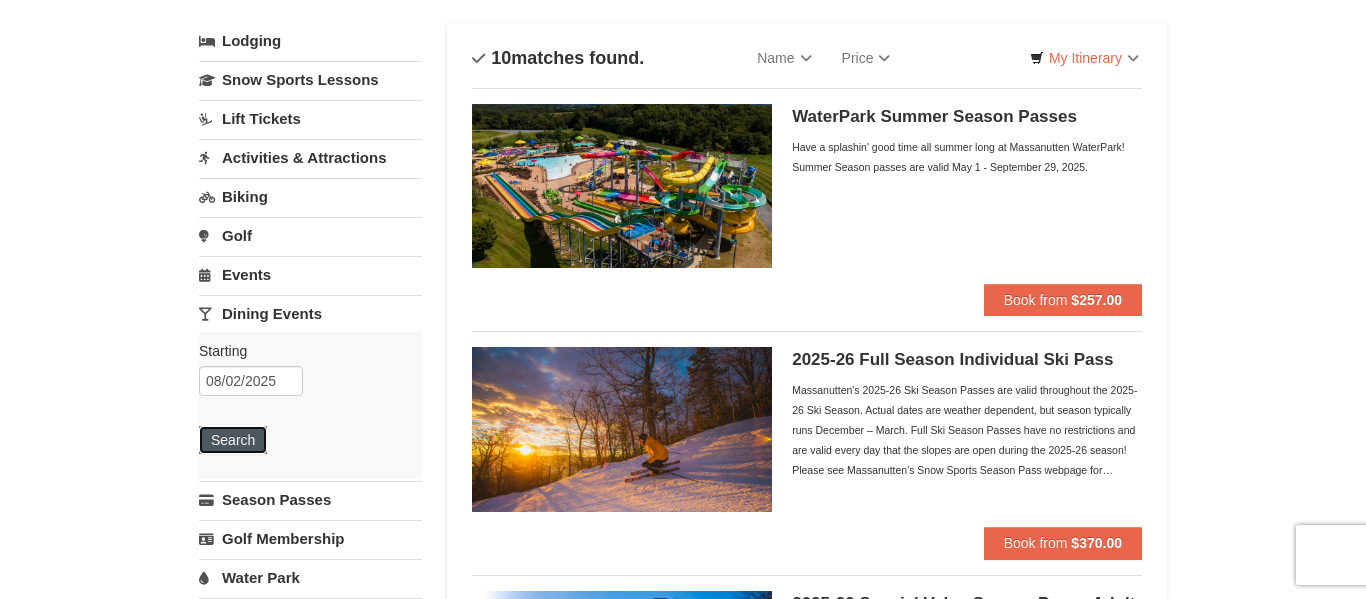 click on "Search" at bounding box center [233, 440] 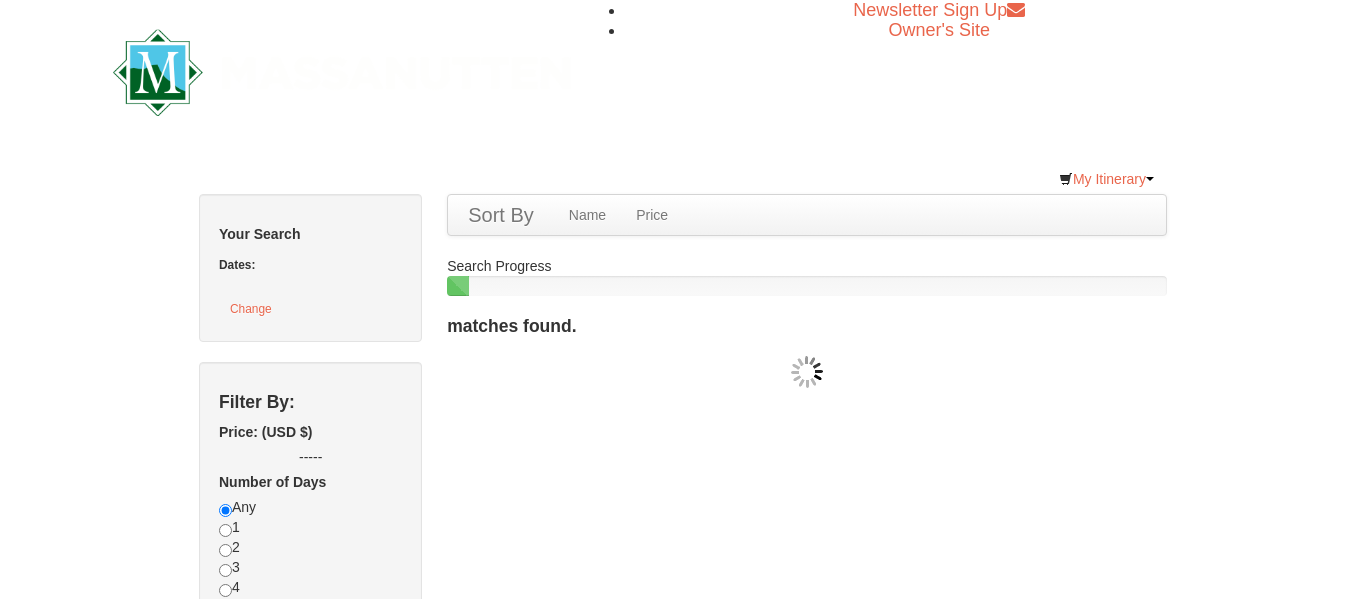 scroll, scrollTop: 0, scrollLeft: 0, axis: both 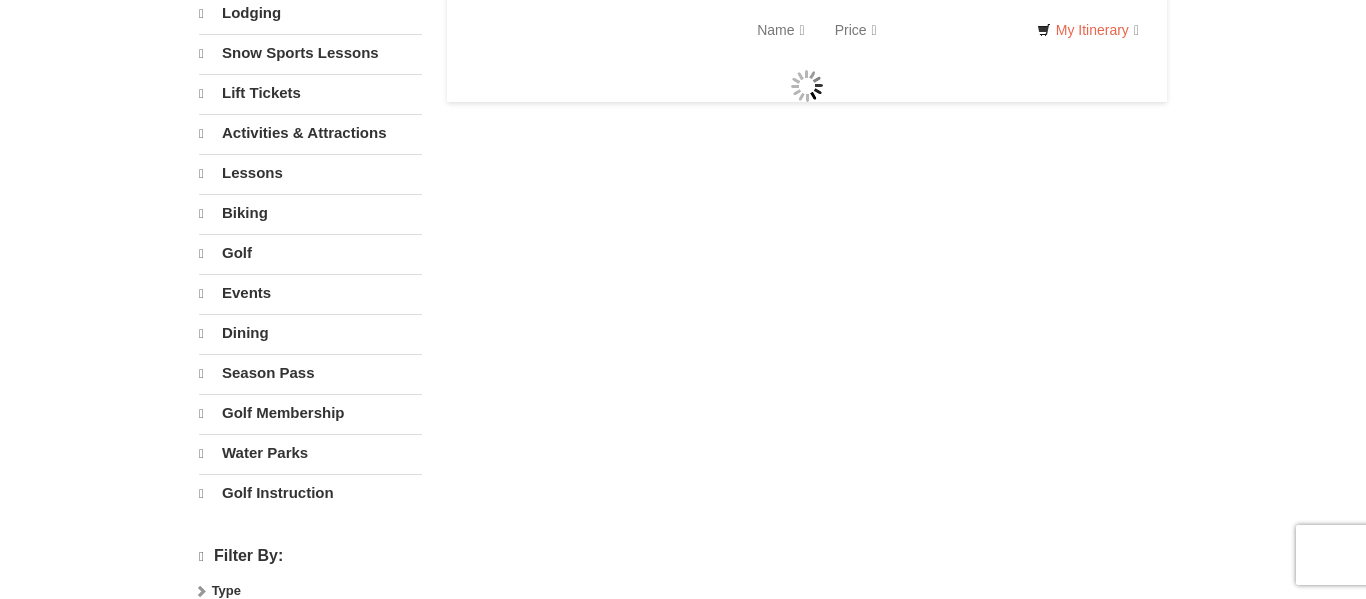 select on "8" 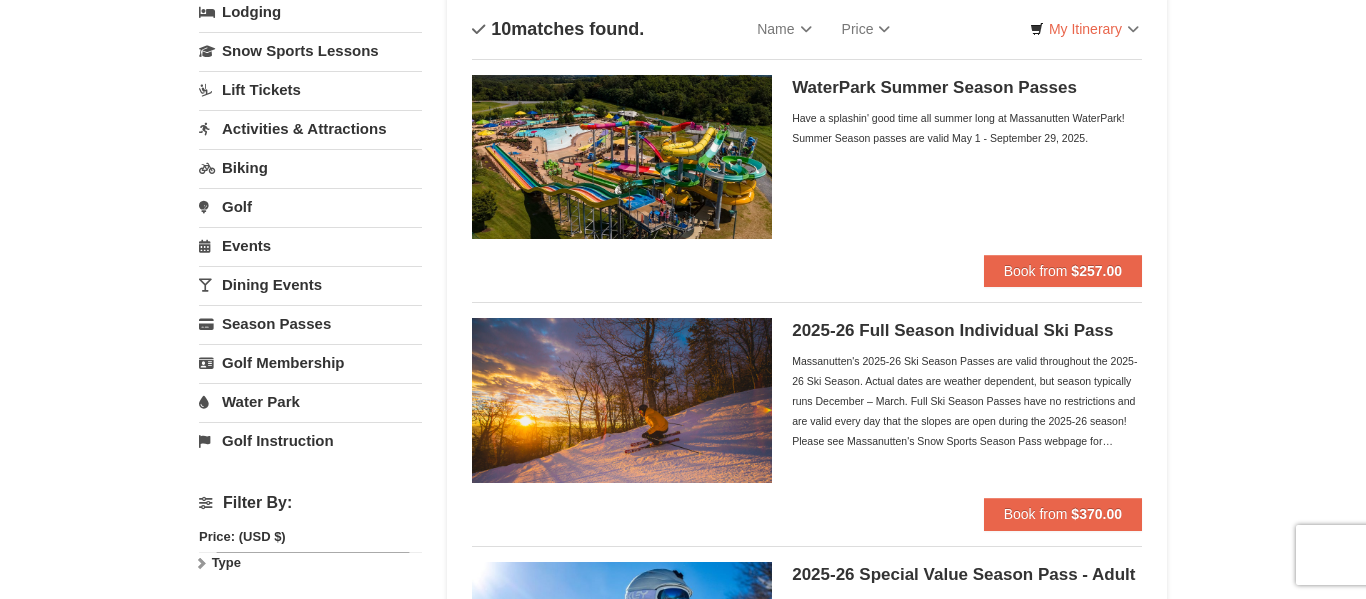 scroll, scrollTop: 141, scrollLeft: 0, axis: vertical 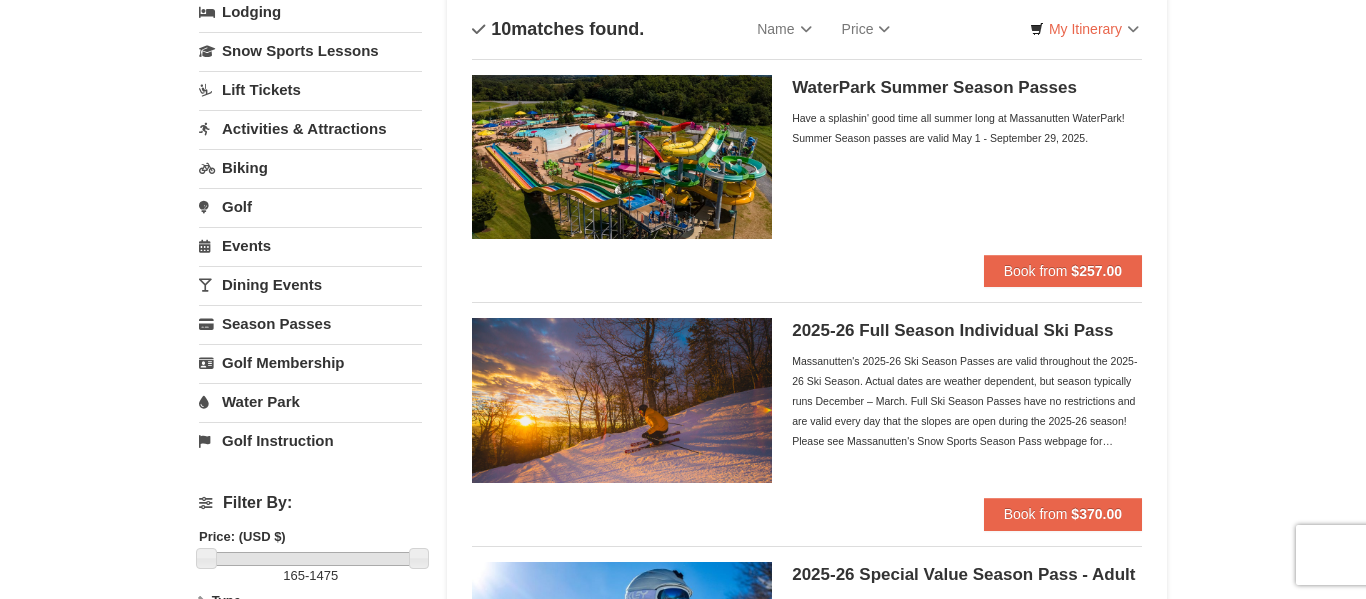 click on "Lift Tickets" at bounding box center (310, 89) 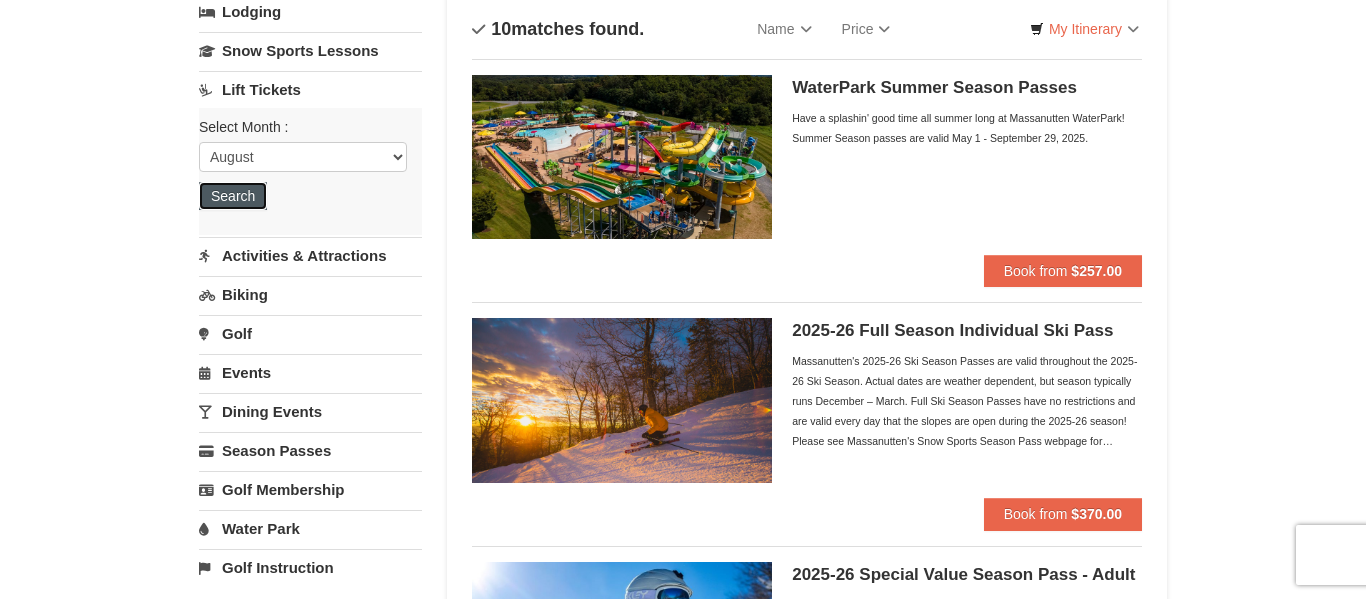 click on "Search" at bounding box center (233, 196) 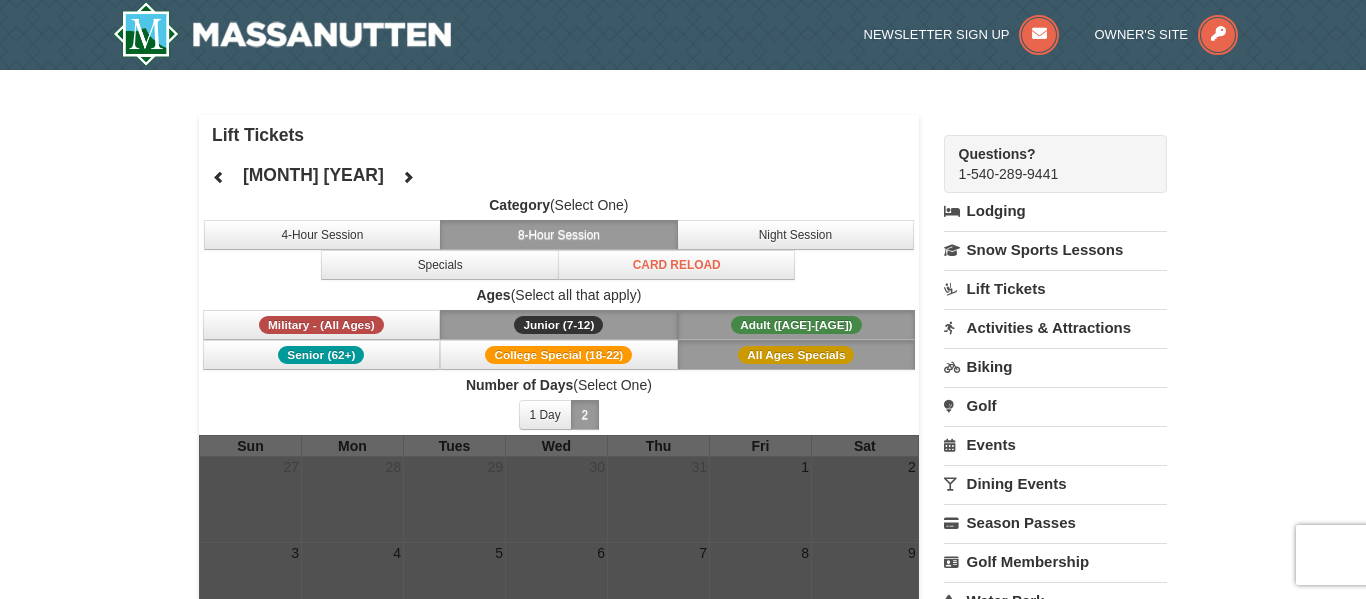 scroll, scrollTop: 0, scrollLeft: 0, axis: both 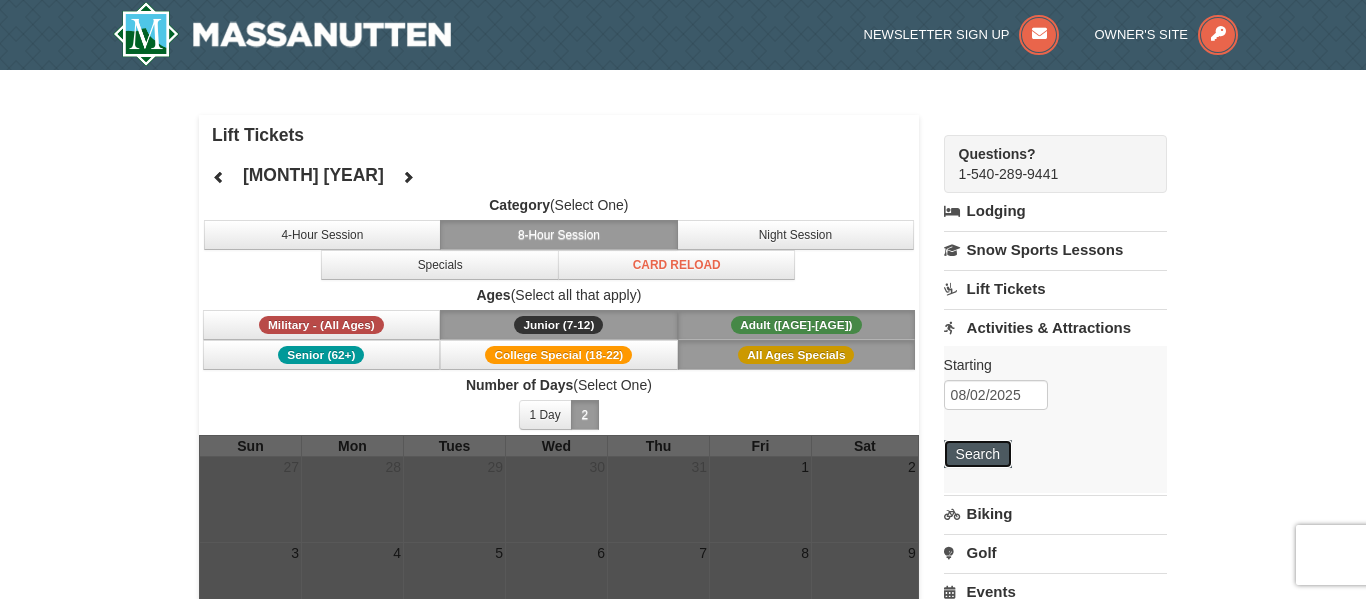 click on "Search" at bounding box center (978, 454) 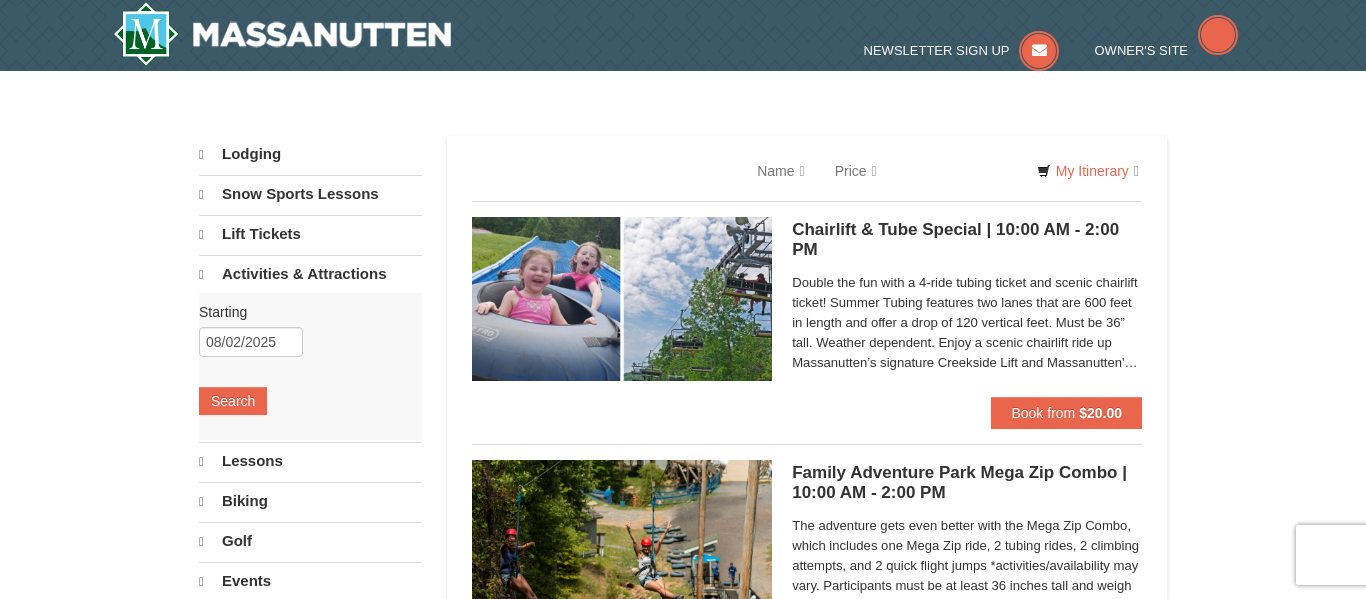 scroll, scrollTop: 0, scrollLeft: 0, axis: both 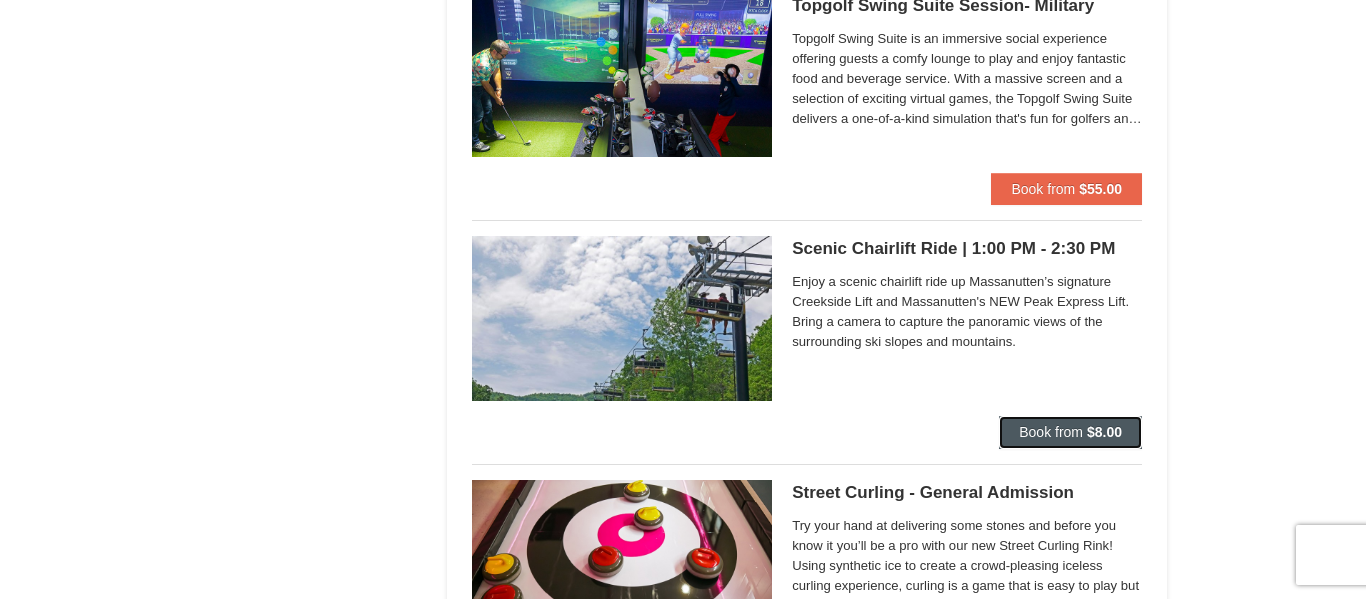 click on "Book from   $8.00" at bounding box center (1070, 432) 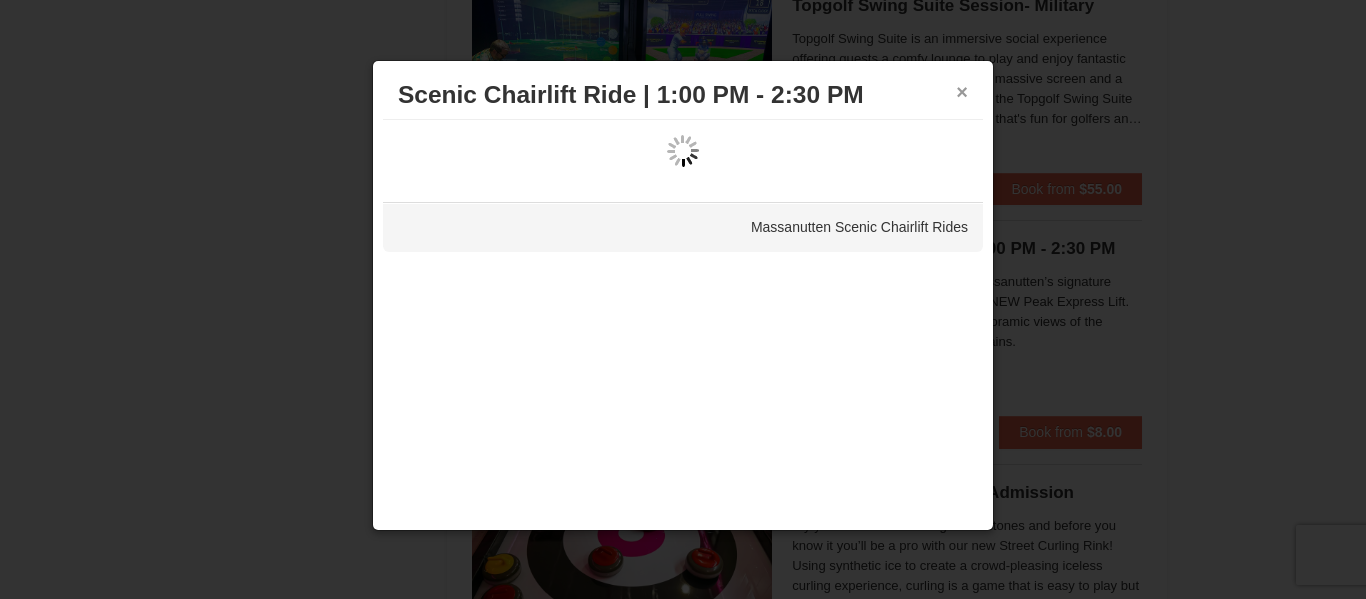 click on "×" at bounding box center [962, 92] 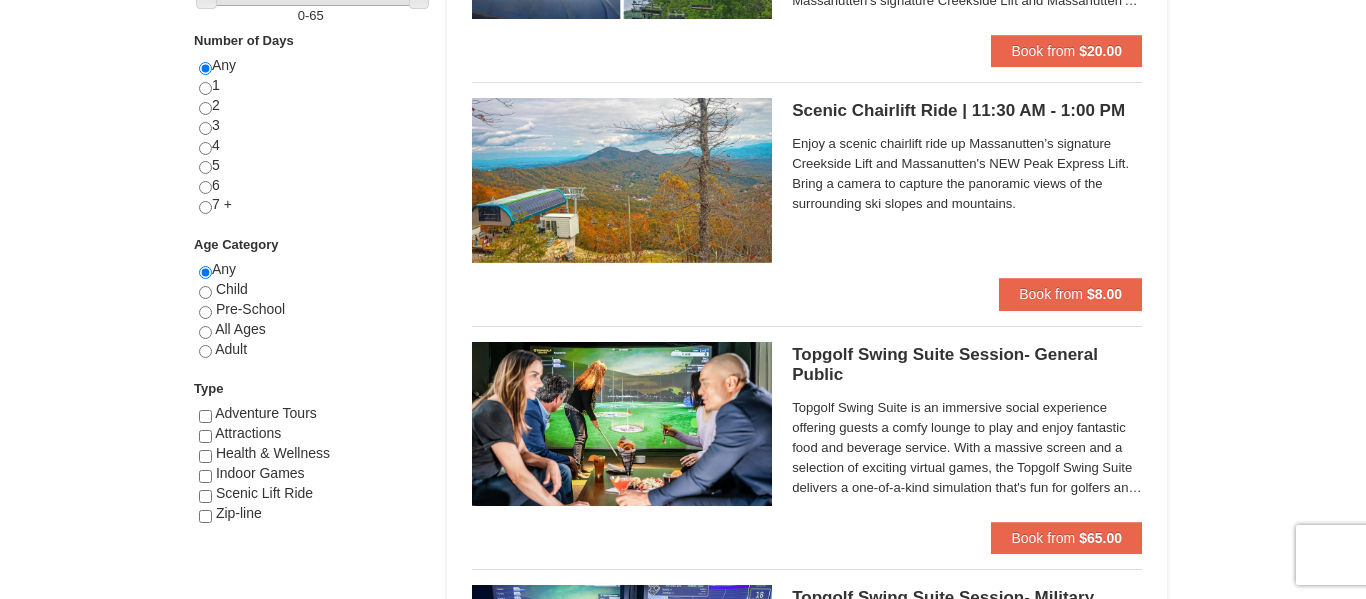 scroll, scrollTop: 847, scrollLeft: 0, axis: vertical 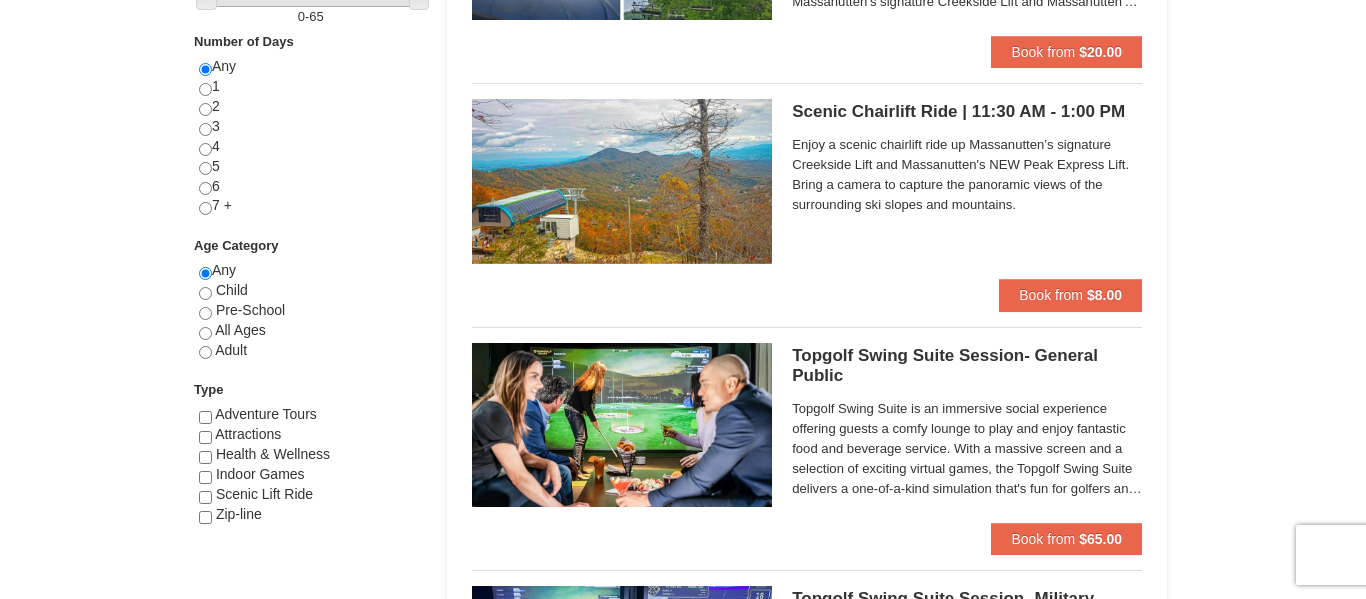 click on "×
Categories
List
Filter
My Itinerary
Questions?  1-540-289-9441
Lodging
Arrival Please format dates MM/DD/YYYY Please format dates MM/DD/YYYY
08/02/2025
Departure Please format dates MM/DD/YYYY Please format dates MM/DD/YYYY
08/04/2025
2 0" at bounding box center [683, 897] 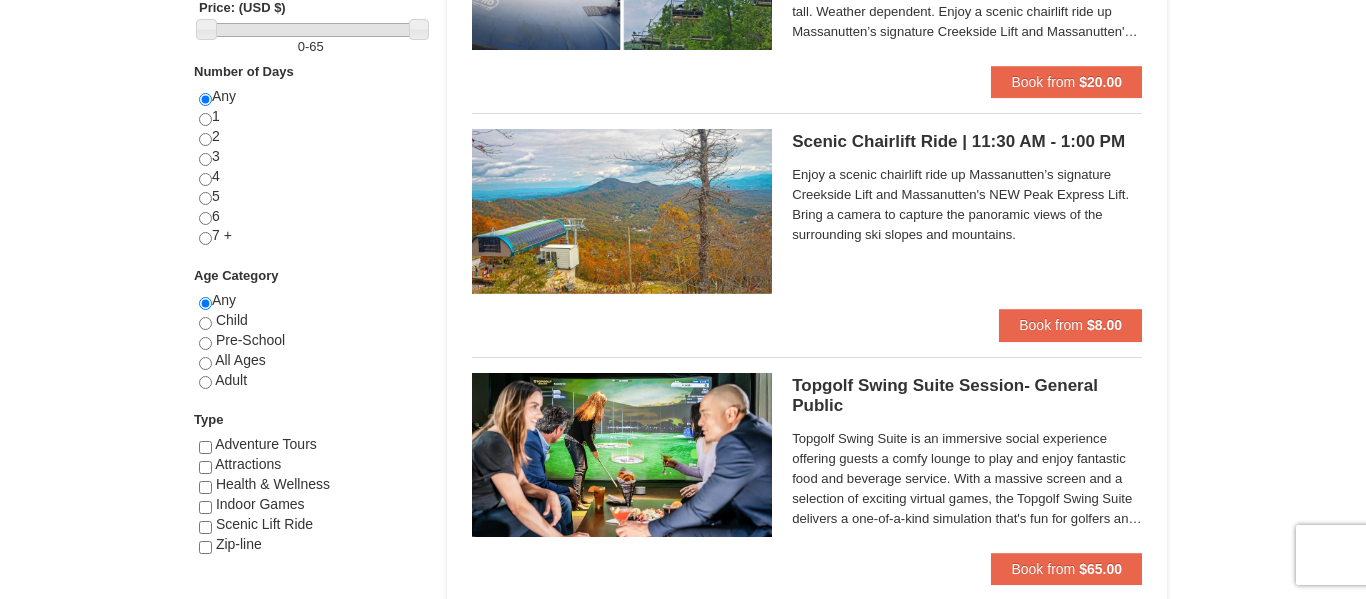 scroll, scrollTop: 816, scrollLeft: 0, axis: vertical 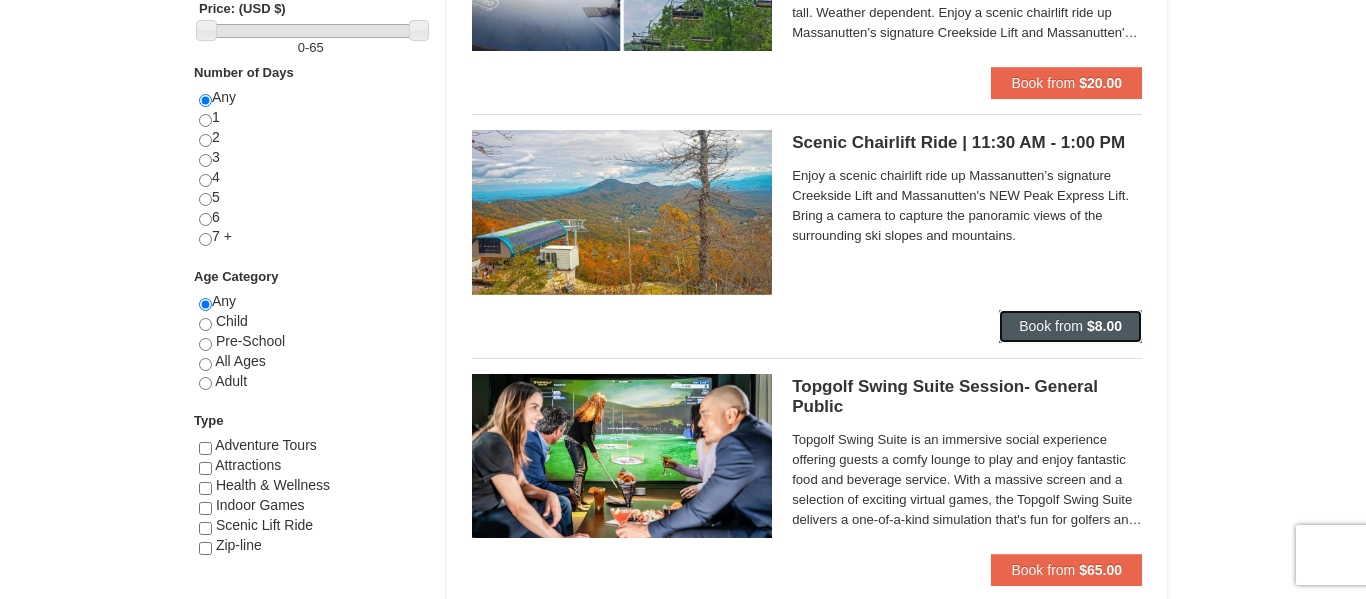 click on "$8.00" at bounding box center (1104, 326) 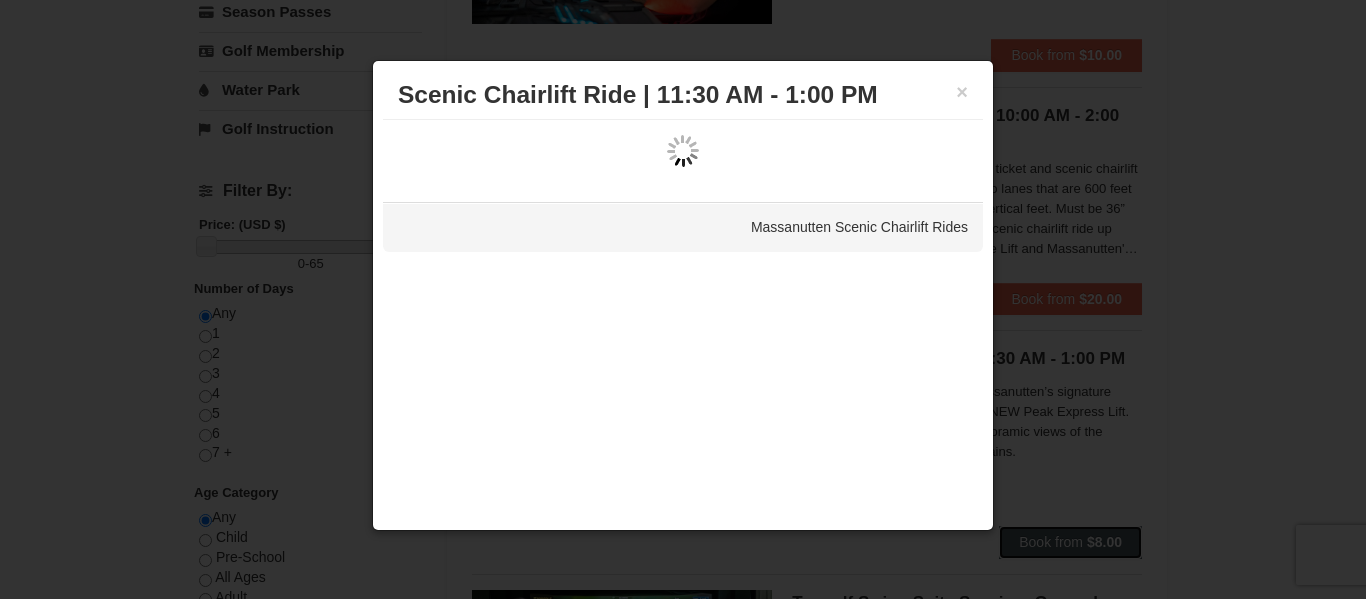 scroll, scrollTop: 561, scrollLeft: 0, axis: vertical 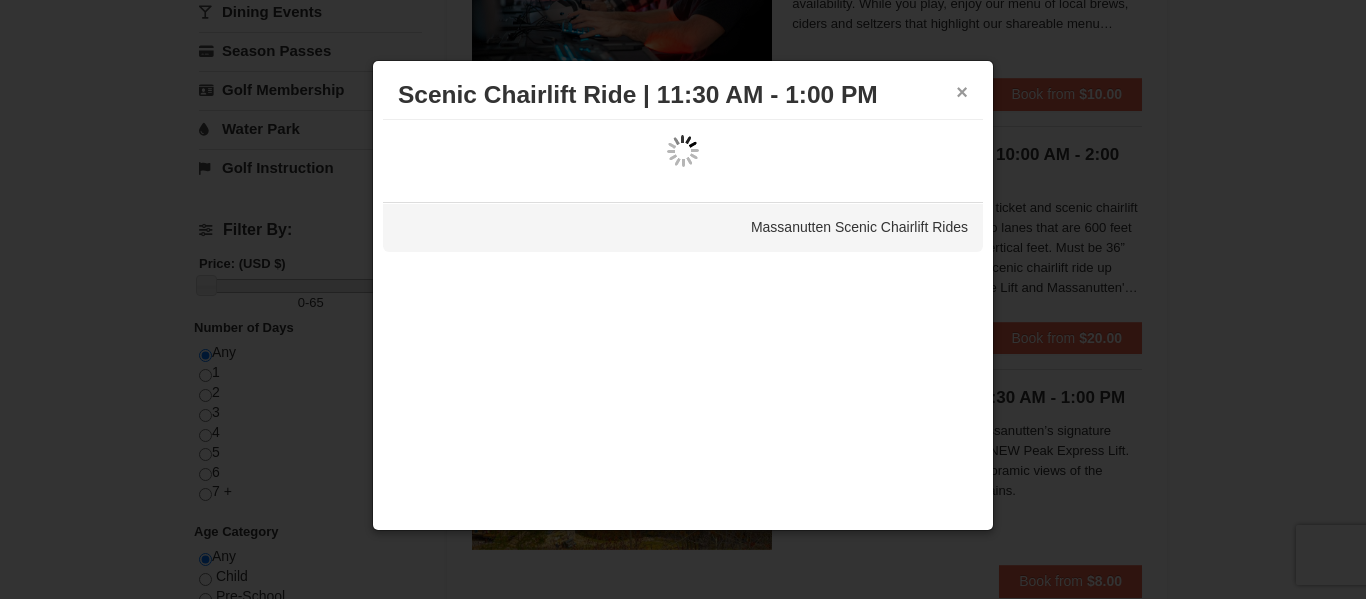 click on "×" at bounding box center [962, 92] 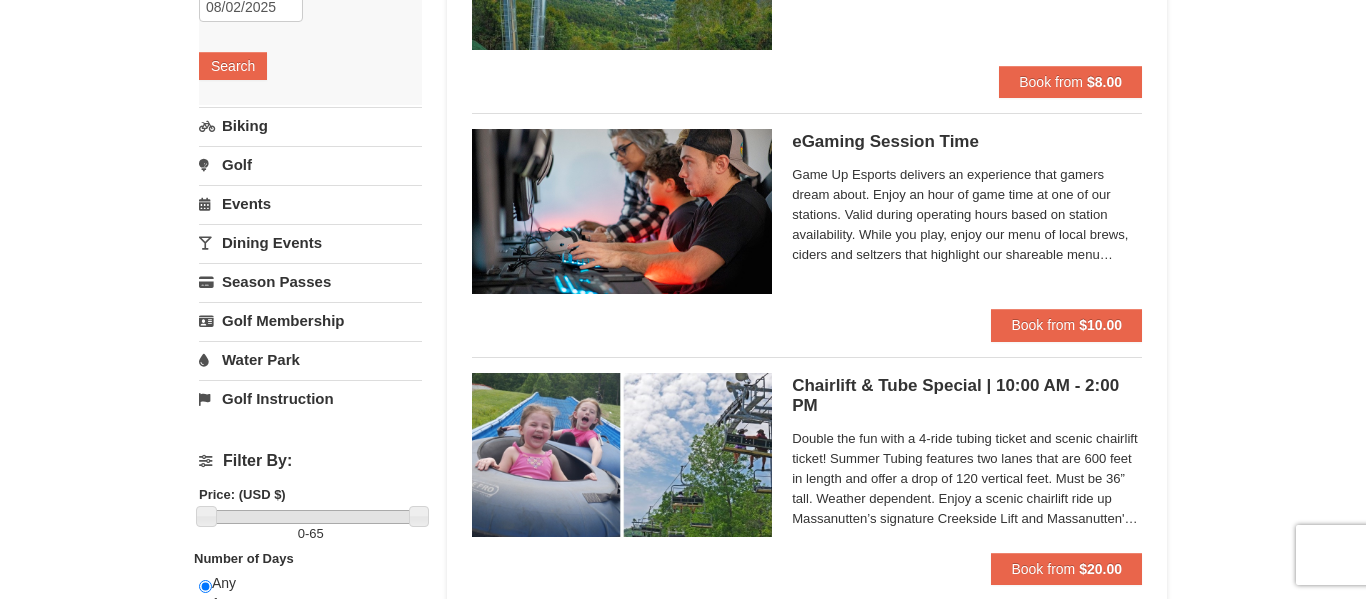 scroll, scrollTop: 332, scrollLeft: 0, axis: vertical 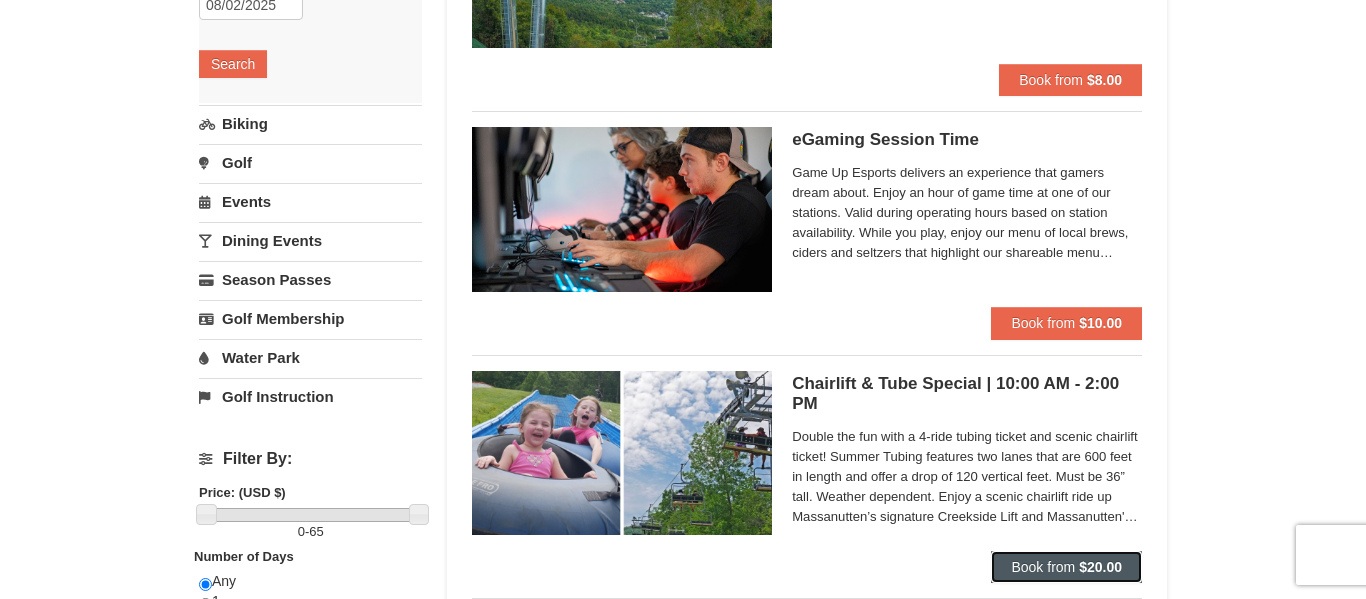 click on "Book from" at bounding box center (1043, 567) 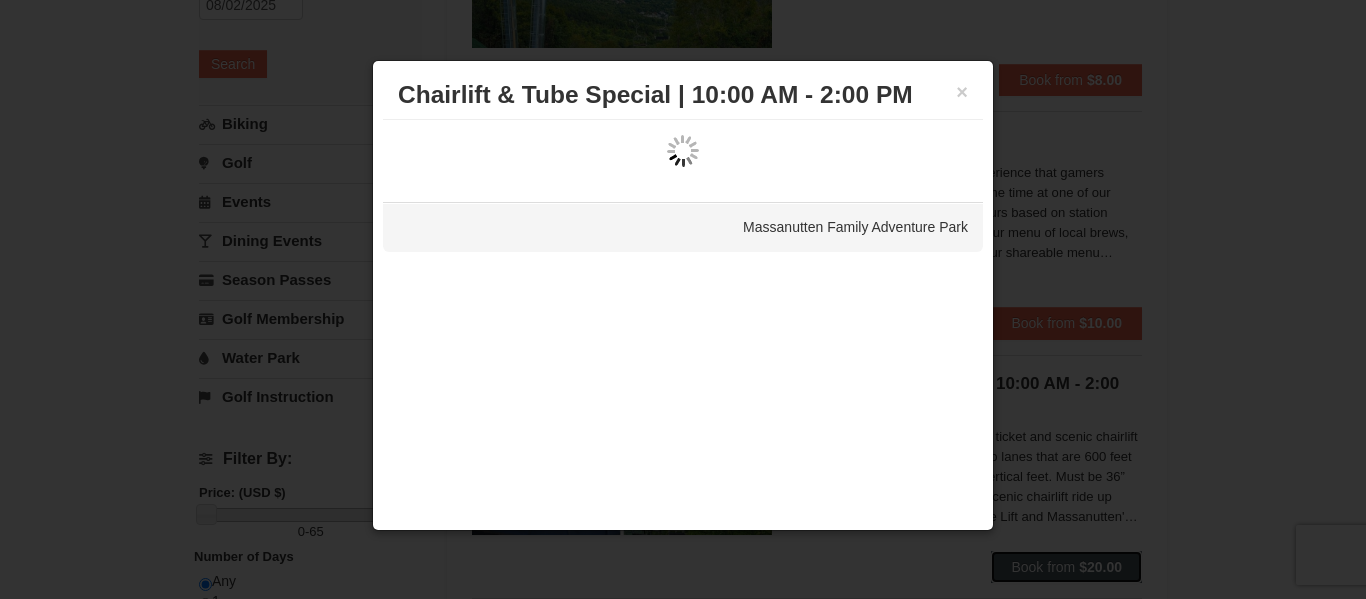 click on "Book from   $20.00" at bounding box center (1066, 567) 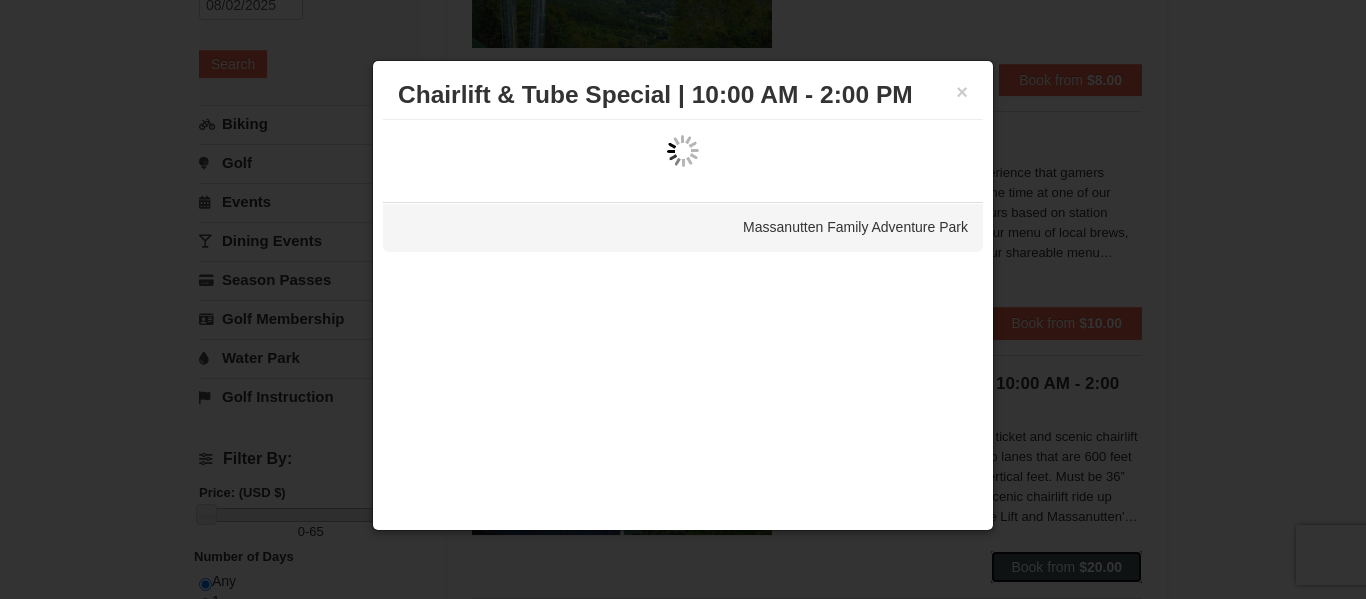 click on "Book from   $20.00" at bounding box center (1066, 567) 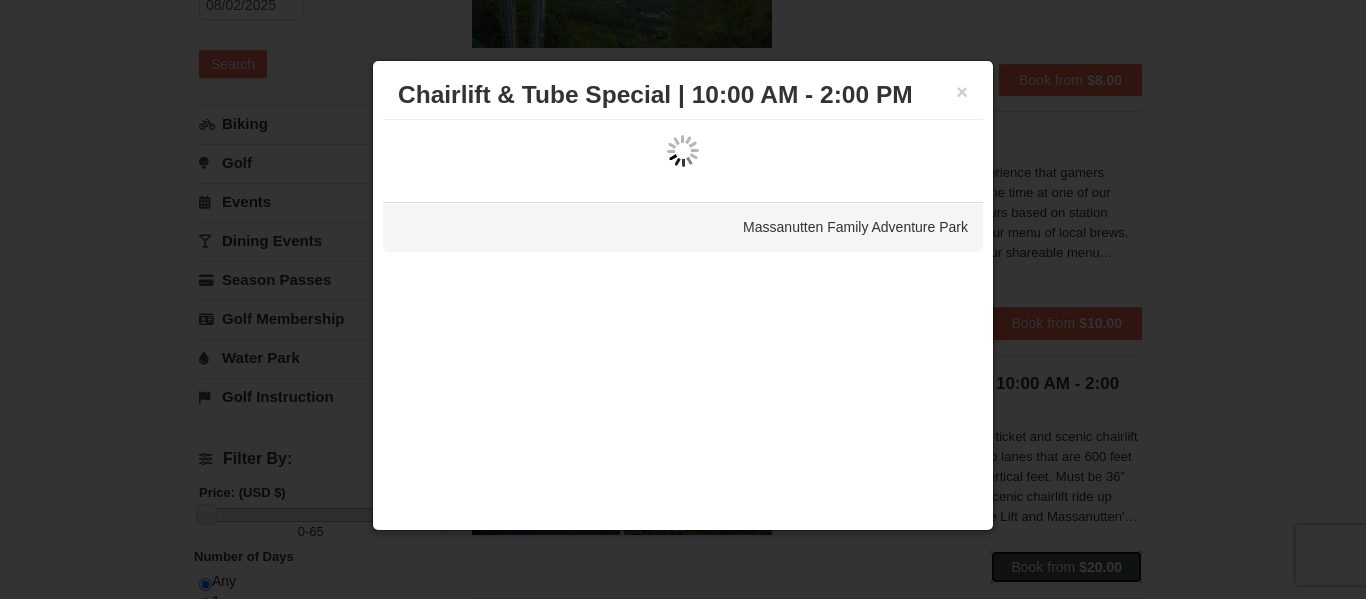click on "Book from   $20.00" at bounding box center [1066, 567] 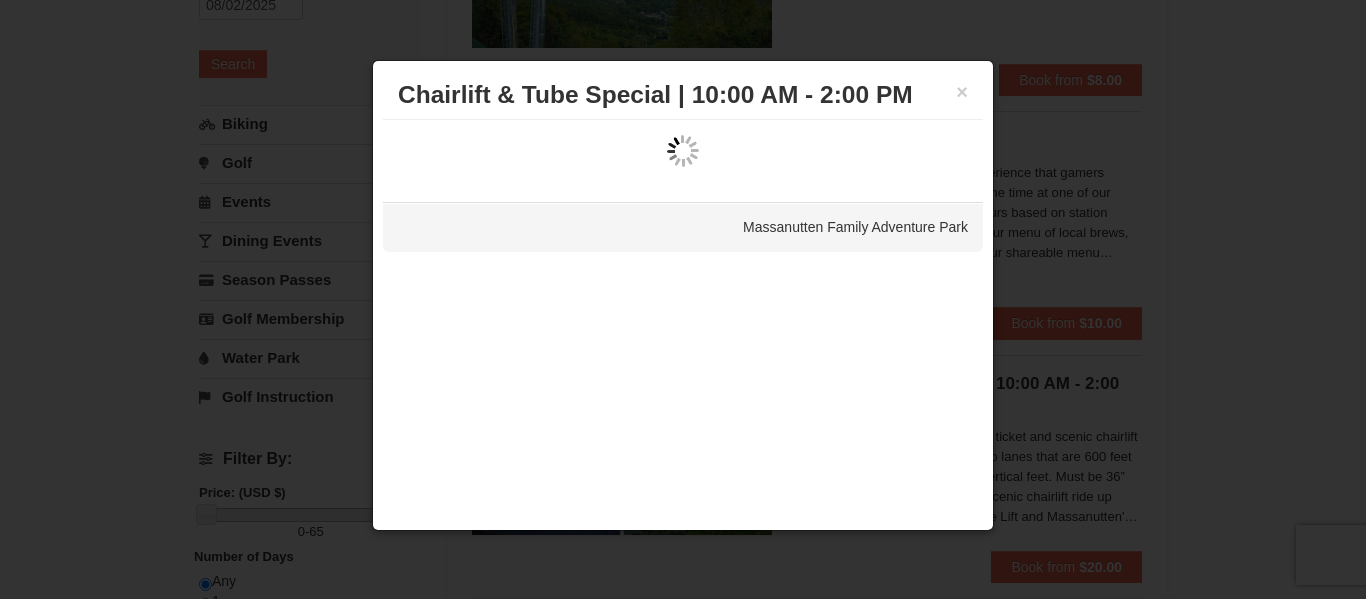 click at bounding box center [683, 299] 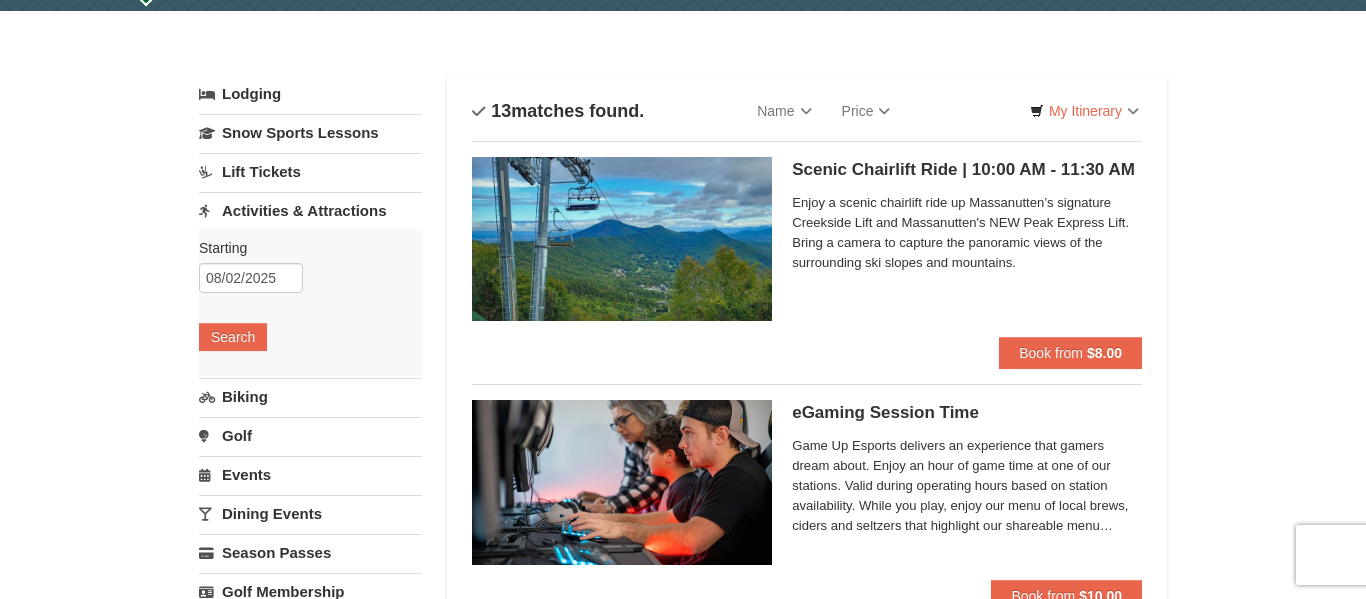 scroll, scrollTop: 54, scrollLeft: 0, axis: vertical 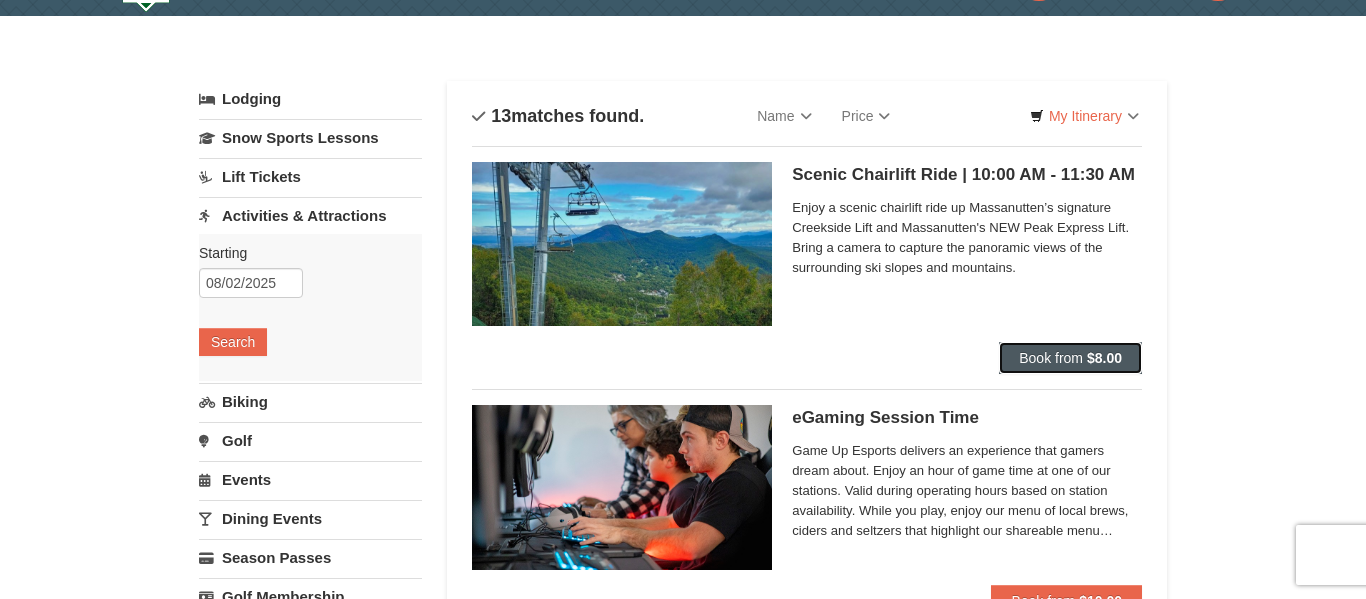 click on "$8.00" at bounding box center (1104, 358) 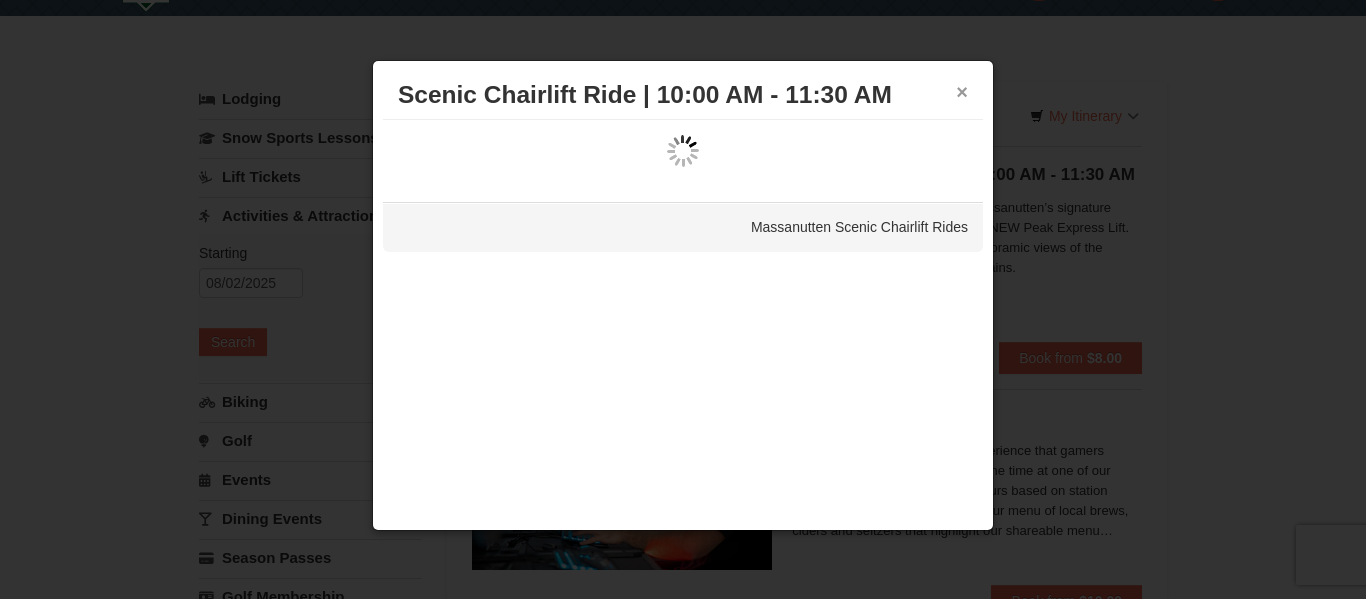 click on "×" at bounding box center [962, 92] 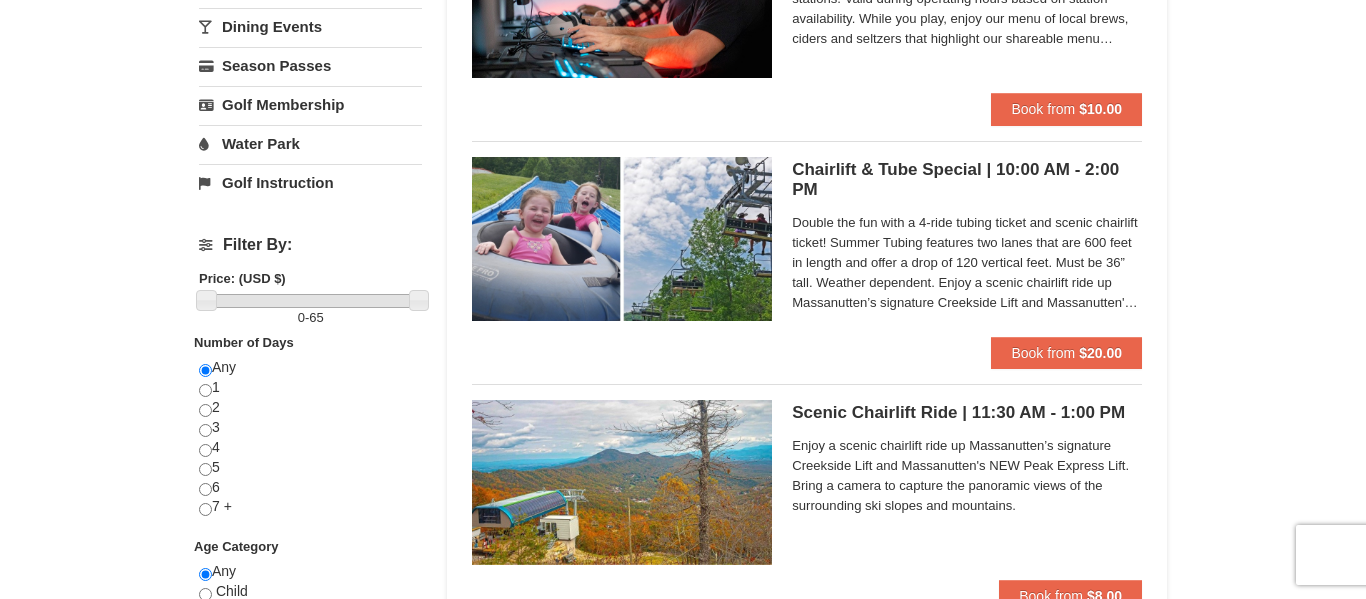 scroll, scrollTop: 547, scrollLeft: 0, axis: vertical 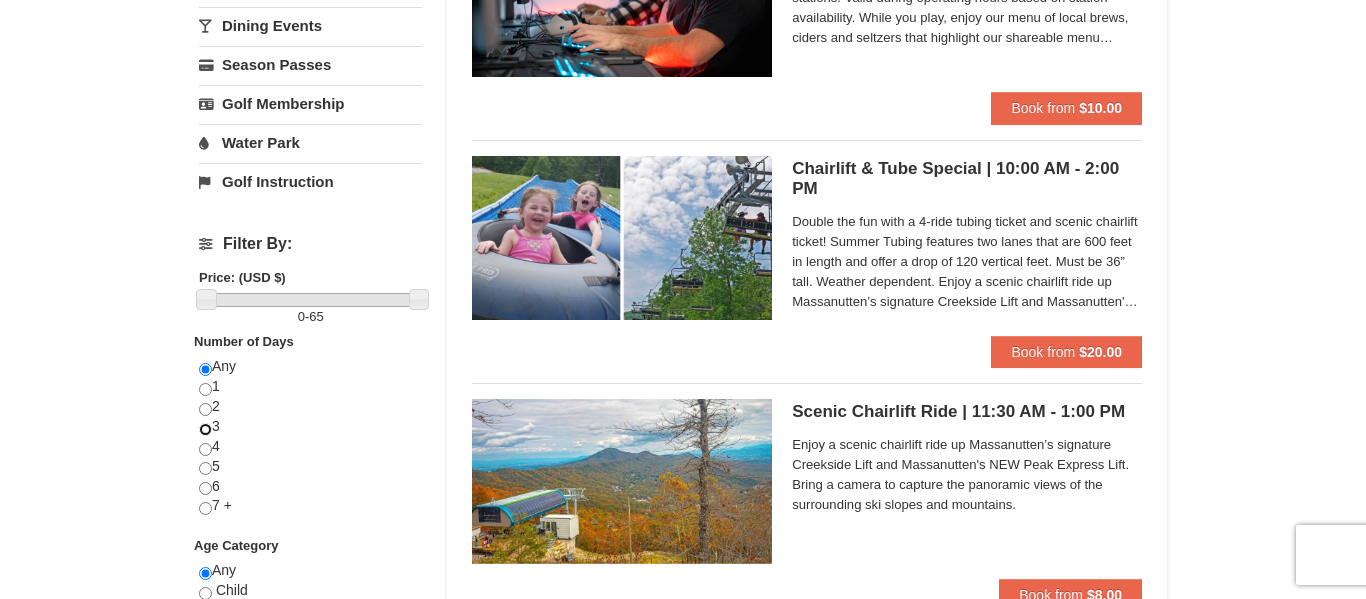click at bounding box center [205, 429] 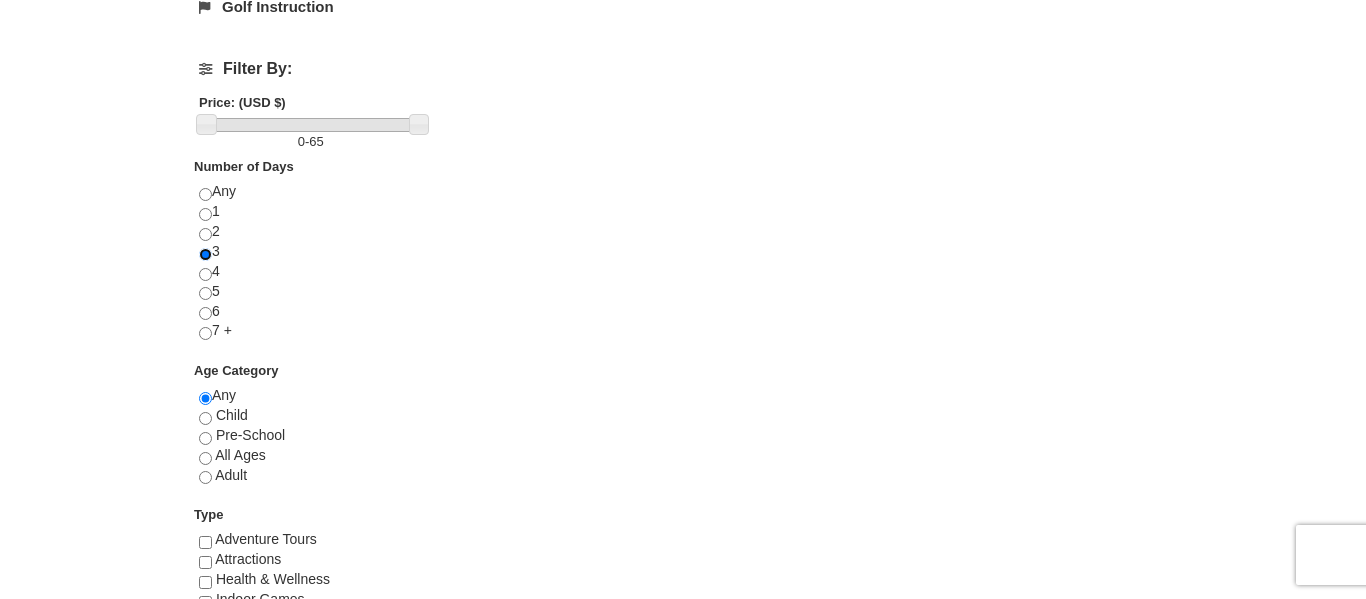 scroll, scrollTop: 724, scrollLeft: 0, axis: vertical 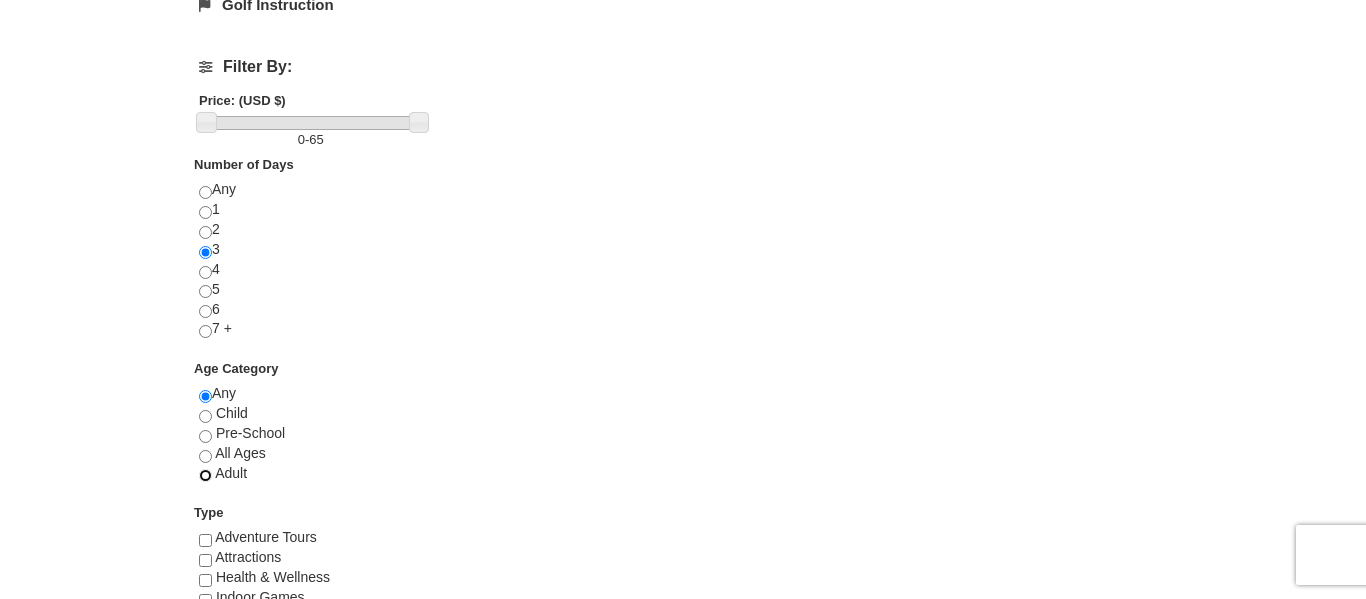 click at bounding box center (205, 475) 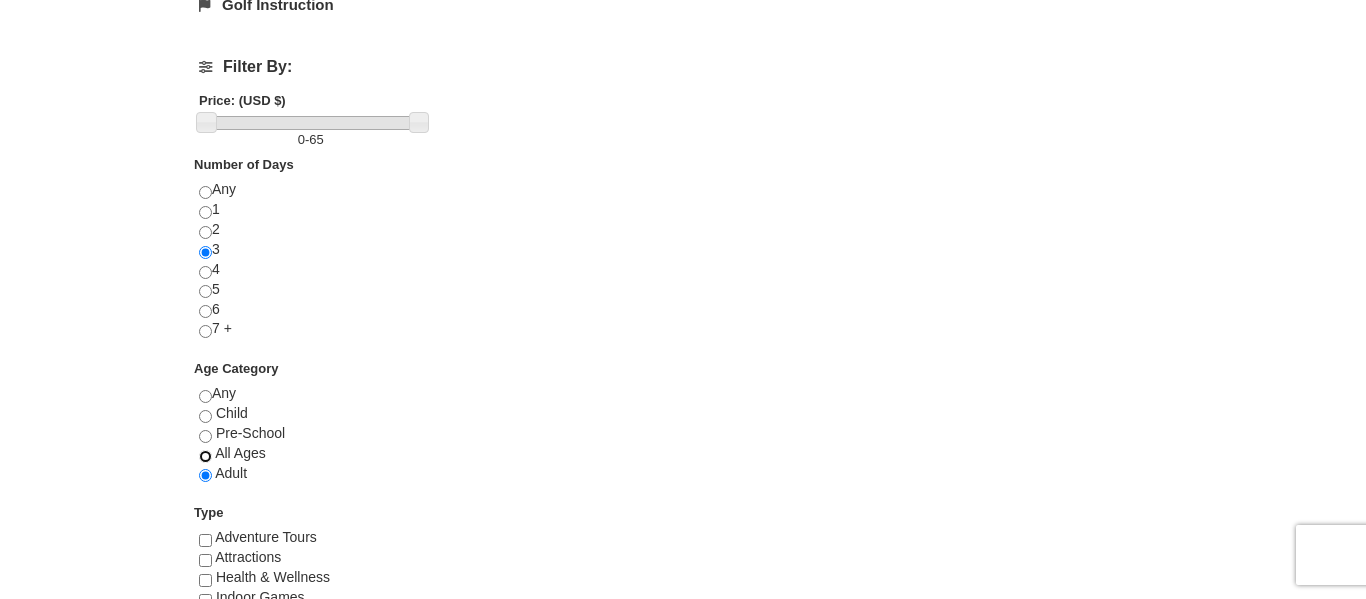 click at bounding box center (205, 456) 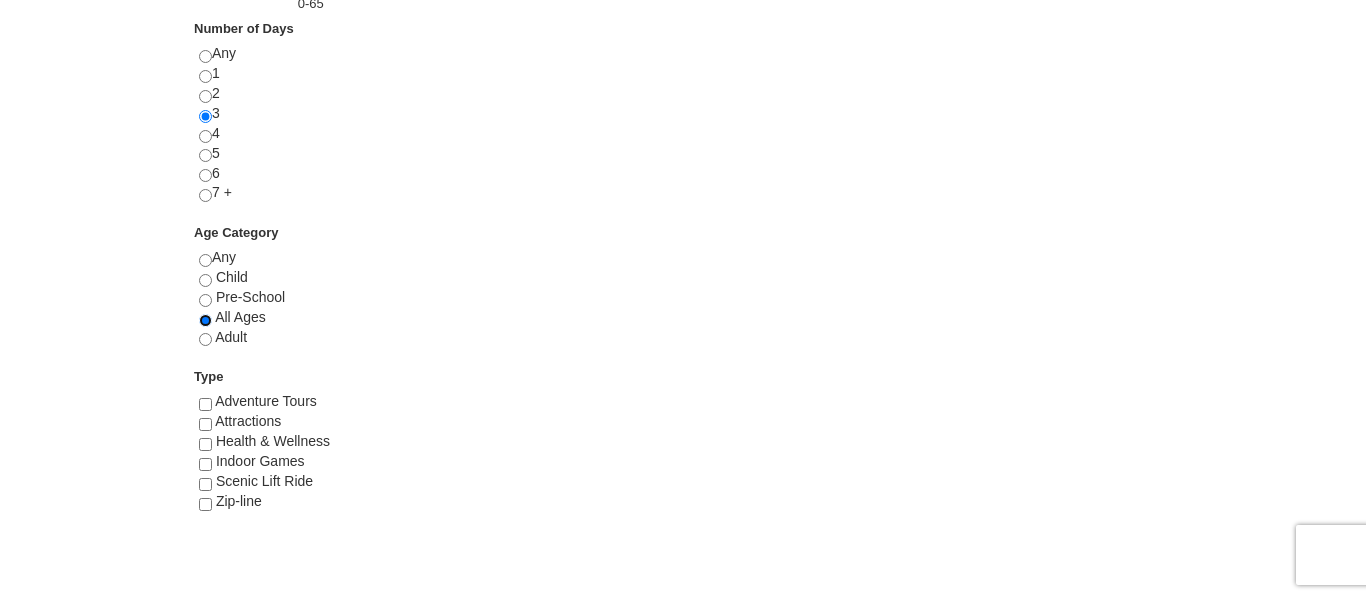 scroll, scrollTop: 863, scrollLeft: 0, axis: vertical 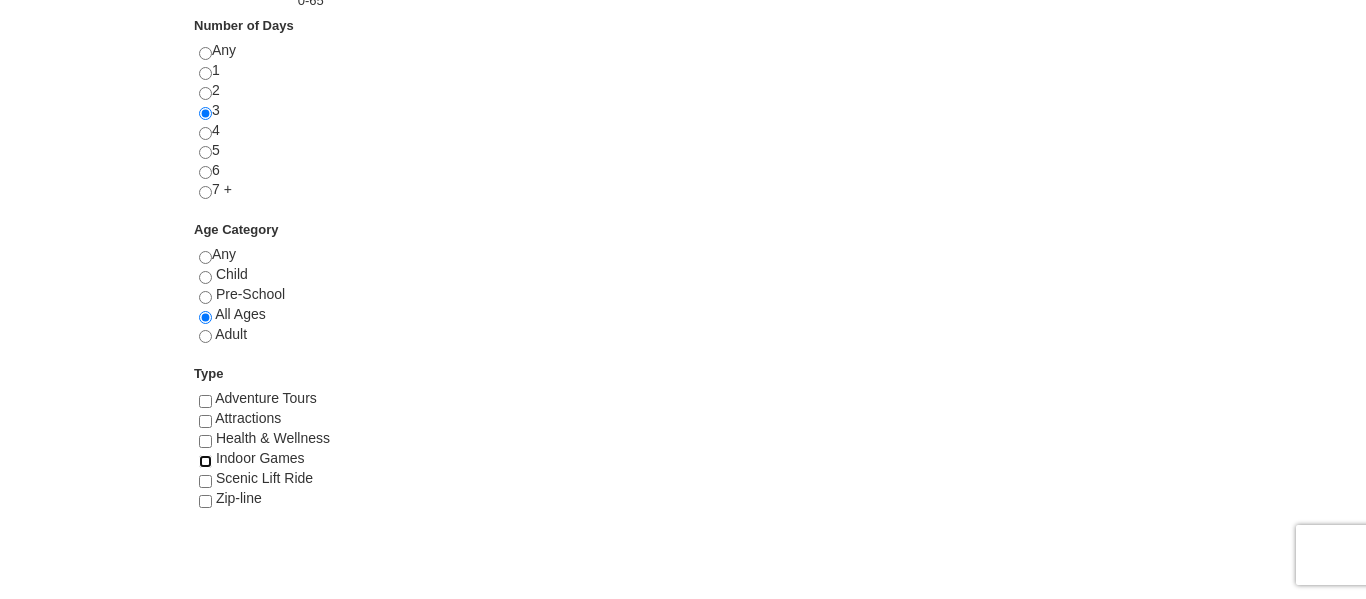 click at bounding box center (205, 461) 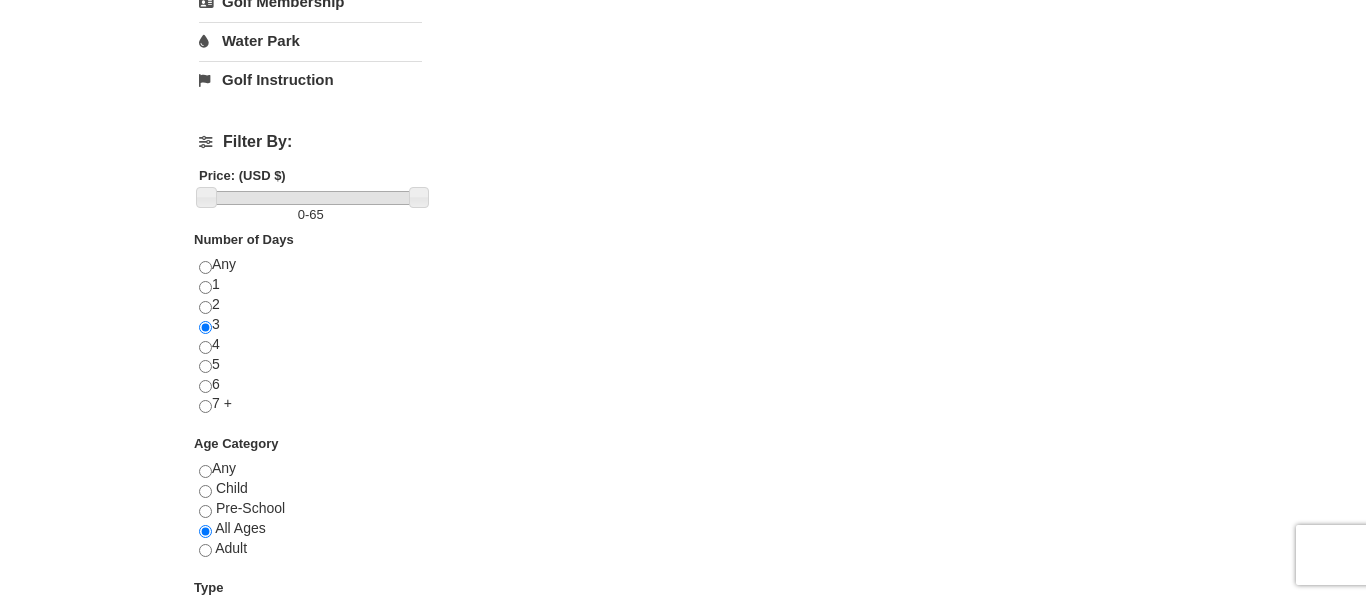 scroll, scrollTop: 628, scrollLeft: 0, axis: vertical 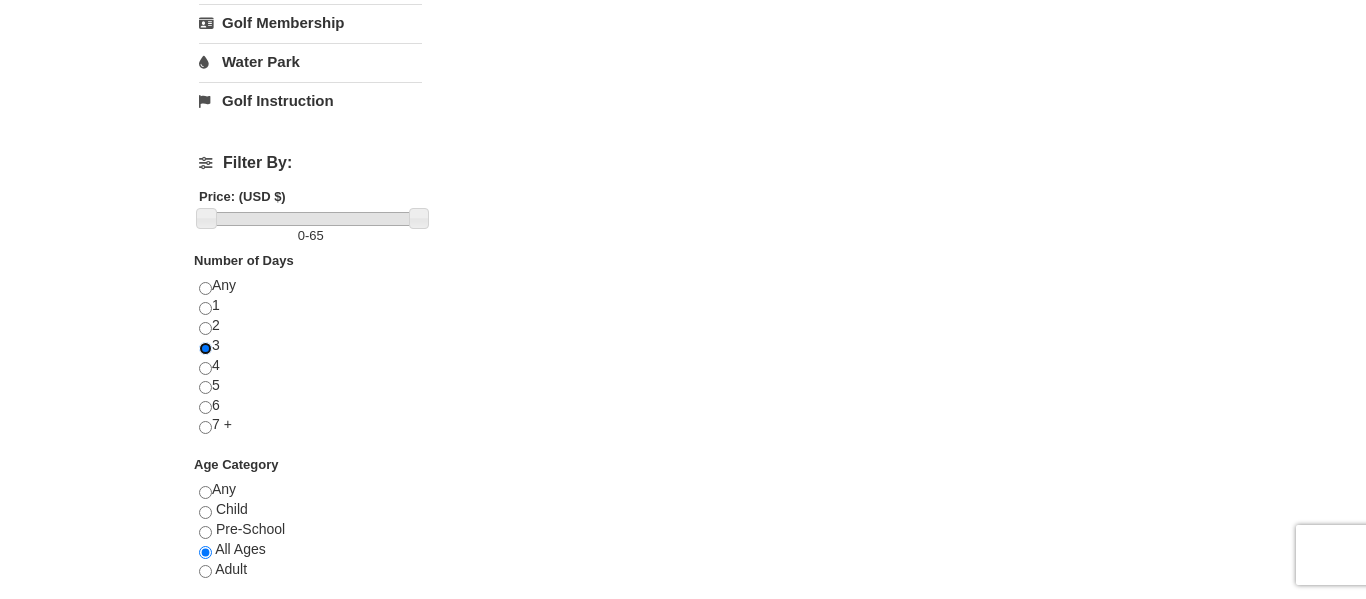 click at bounding box center (205, 348) 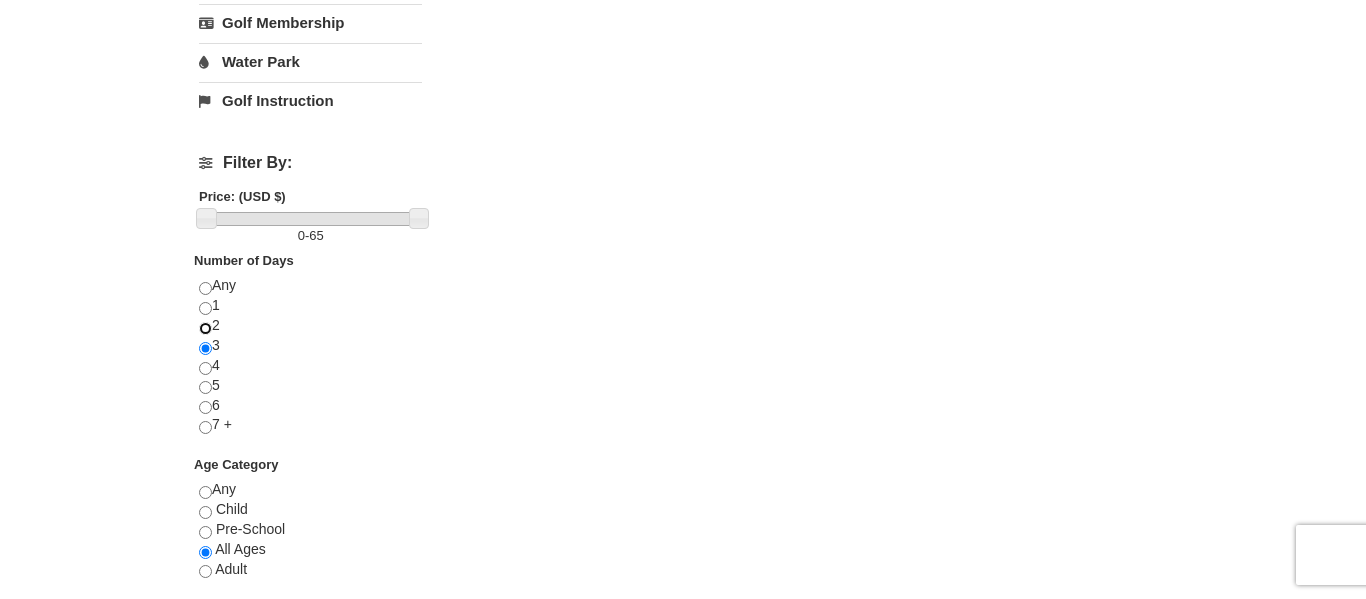 click at bounding box center (205, 328) 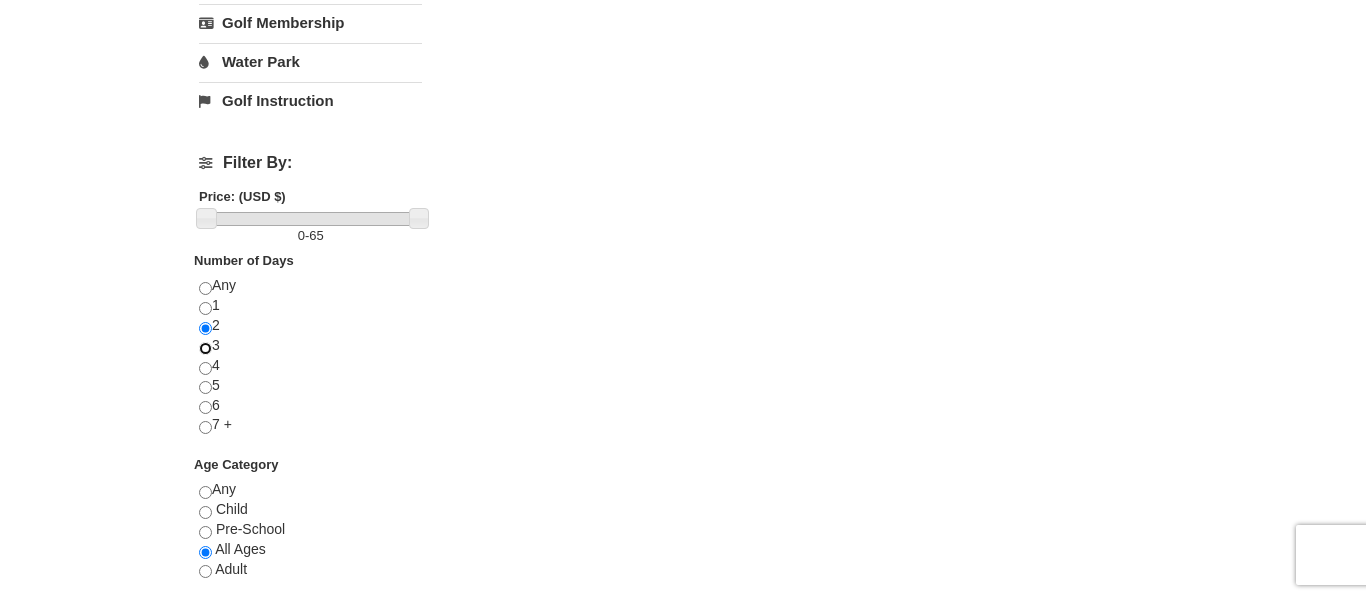 click at bounding box center (205, 348) 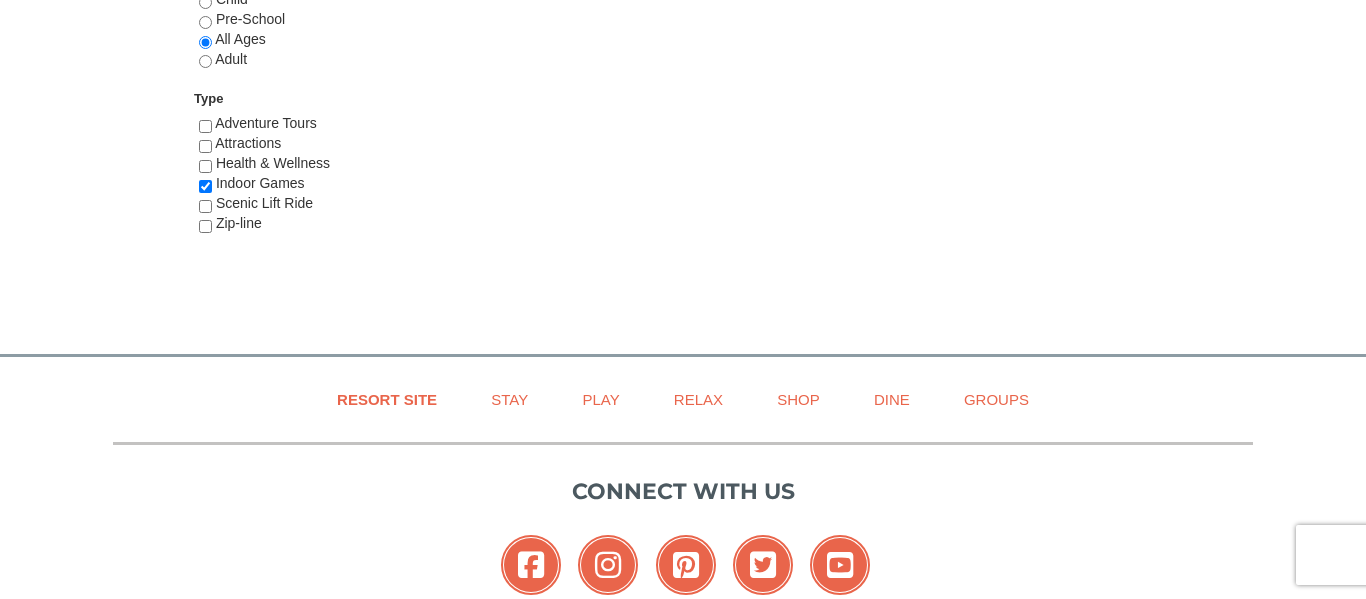 scroll, scrollTop: 1145, scrollLeft: 0, axis: vertical 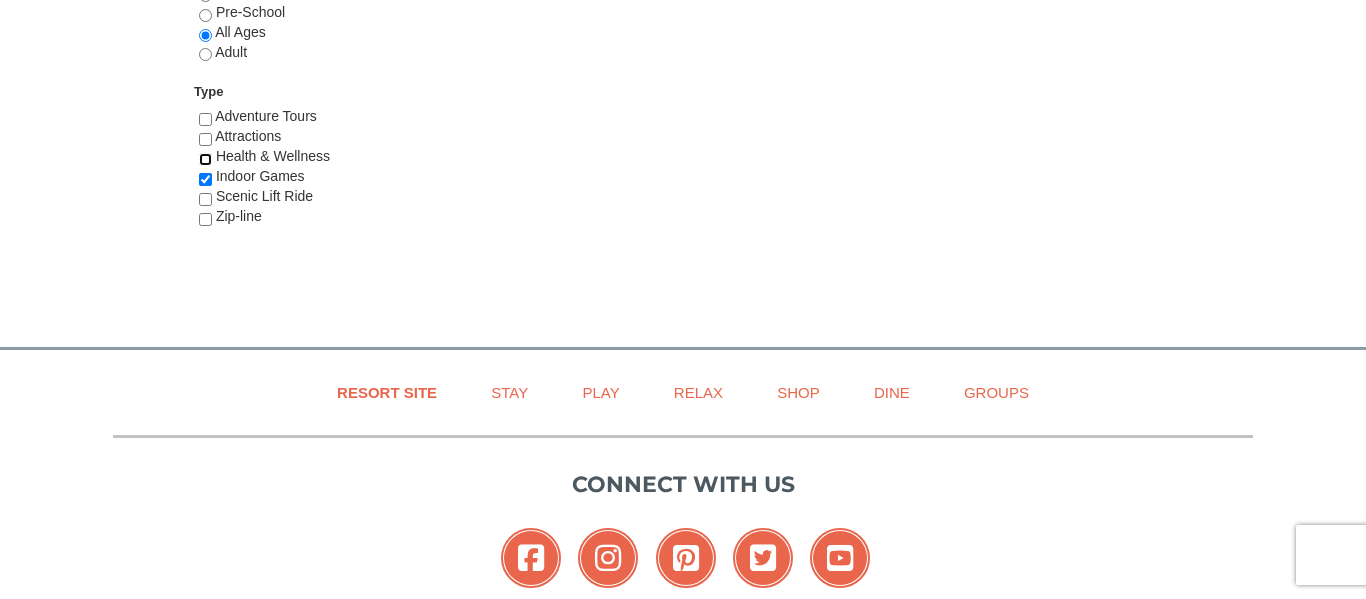 click at bounding box center [205, 159] 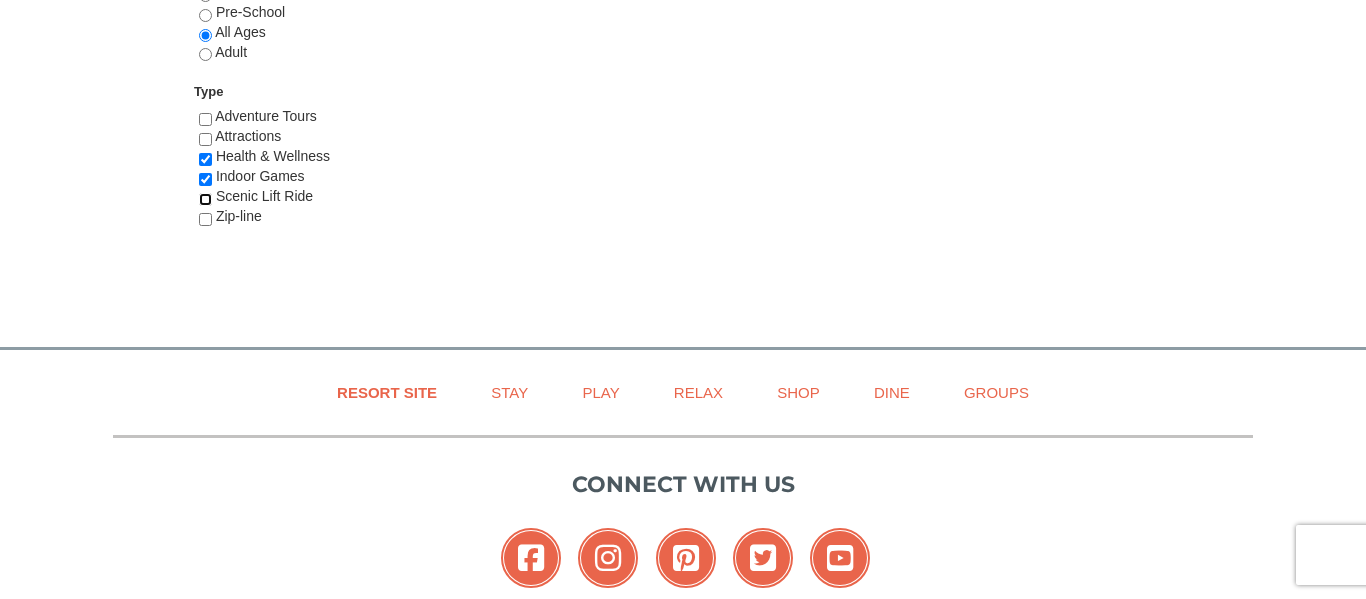 click at bounding box center (205, 199) 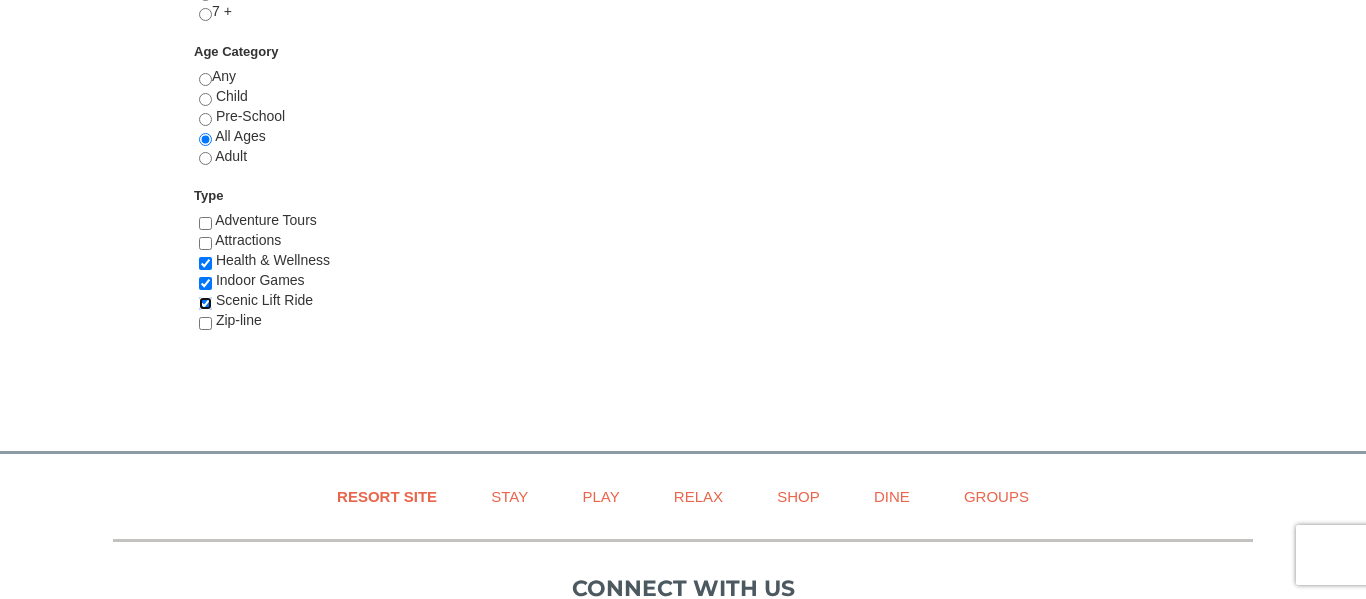 scroll, scrollTop: 1033, scrollLeft: 0, axis: vertical 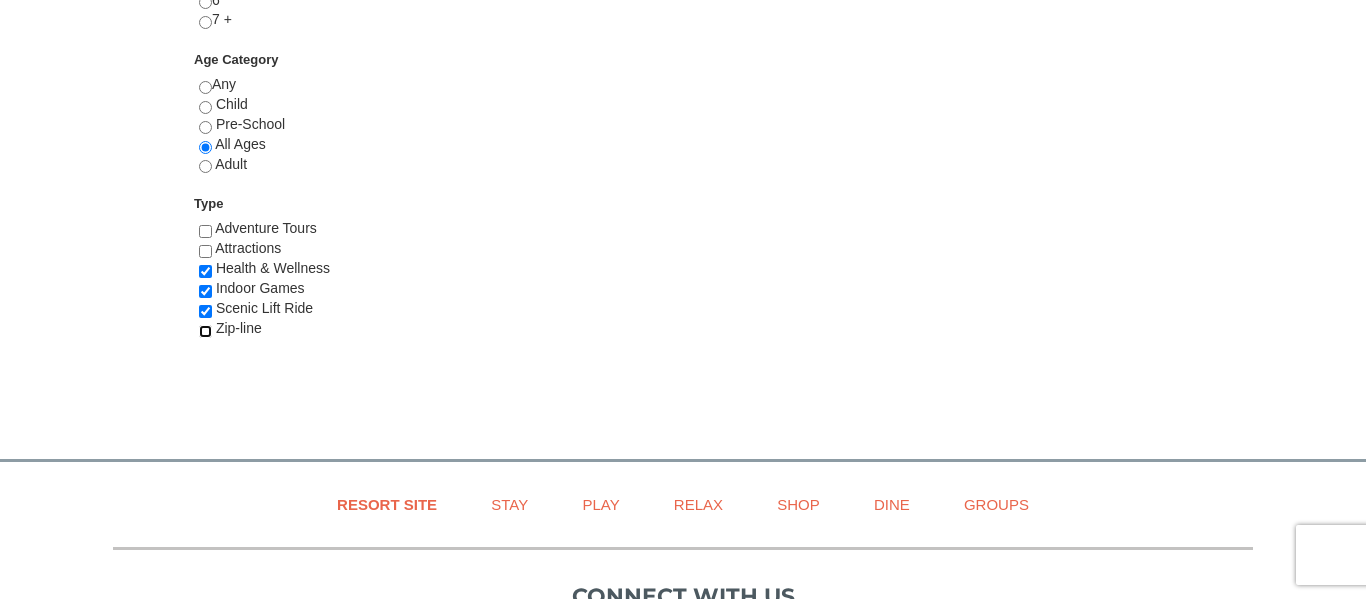 click at bounding box center [205, 331] 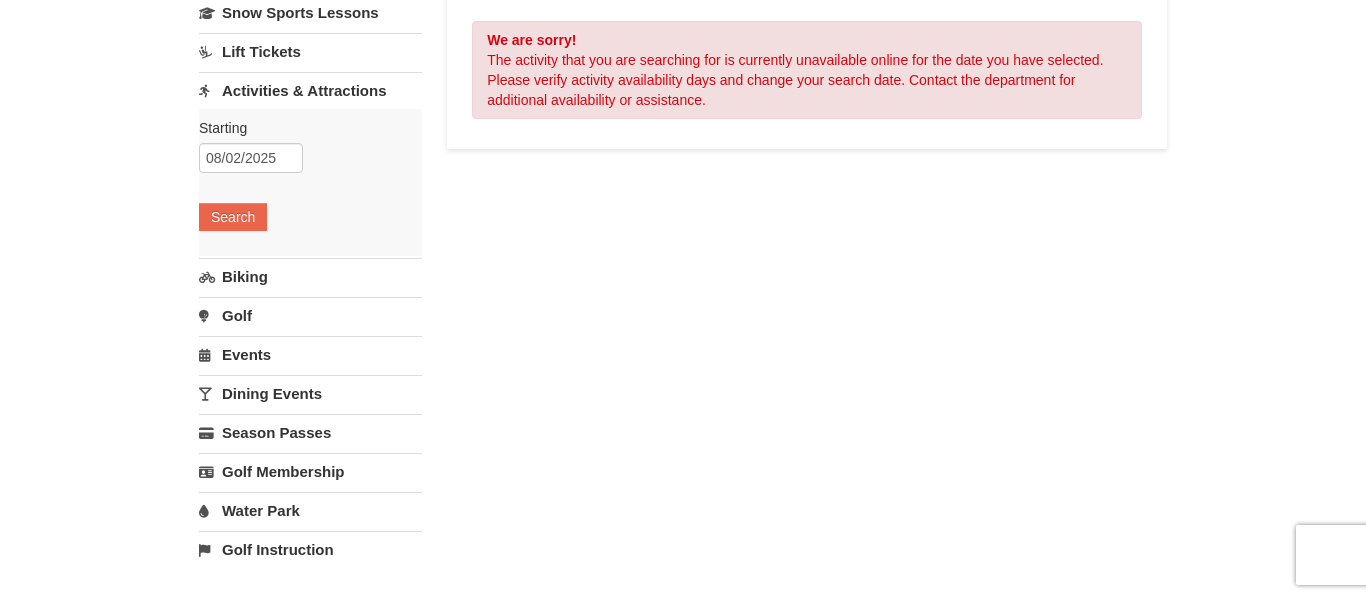scroll, scrollTop: 0, scrollLeft: 0, axis: both 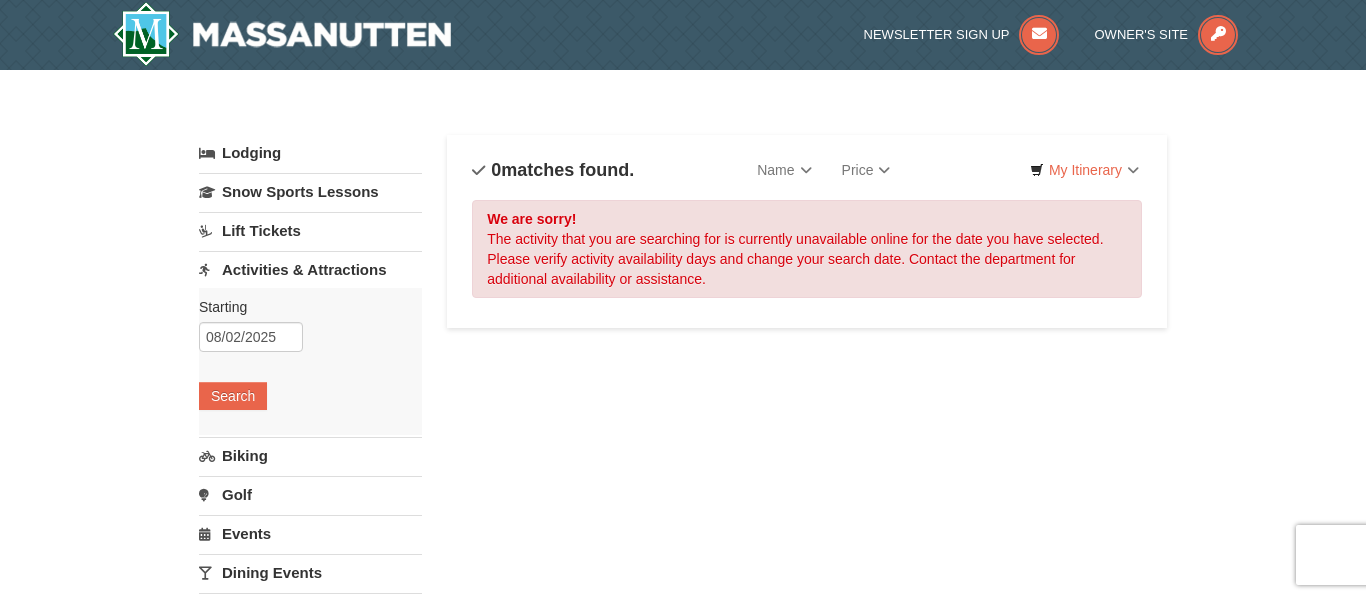 click on "Lift Tickets" at bounding box center [310, 230] 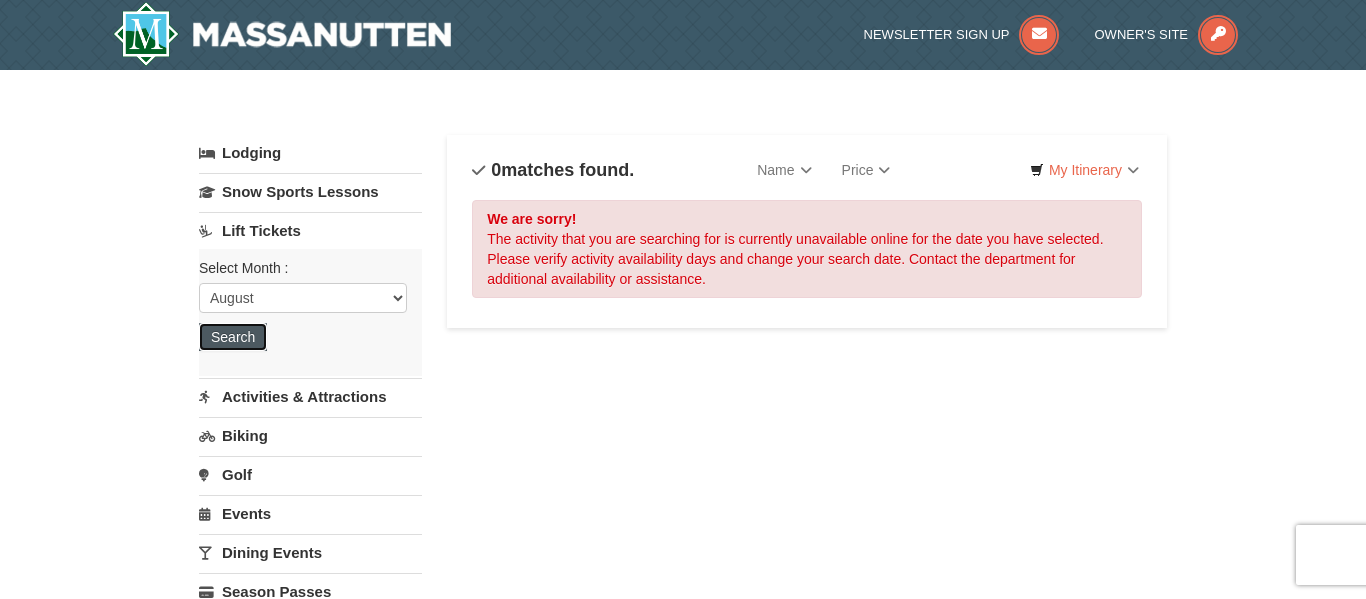 click on "Search" at bounding box center [233, 337] 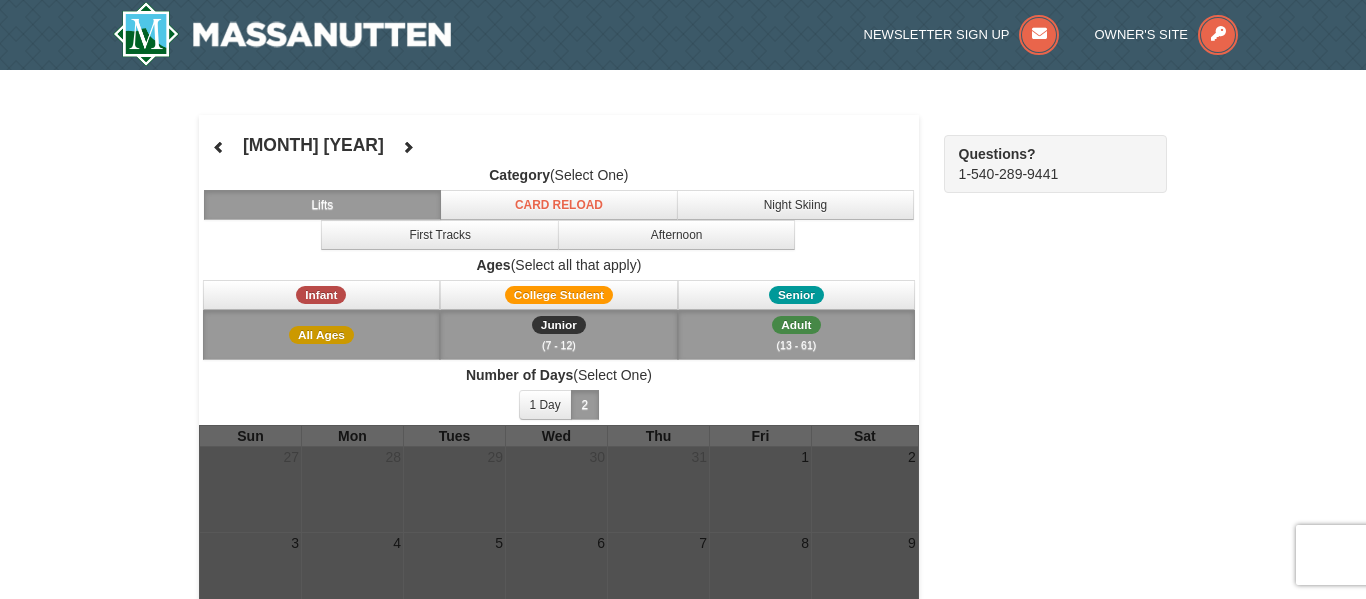 scroll, scrollTop: 0, scrollLeft: 0, axis: both 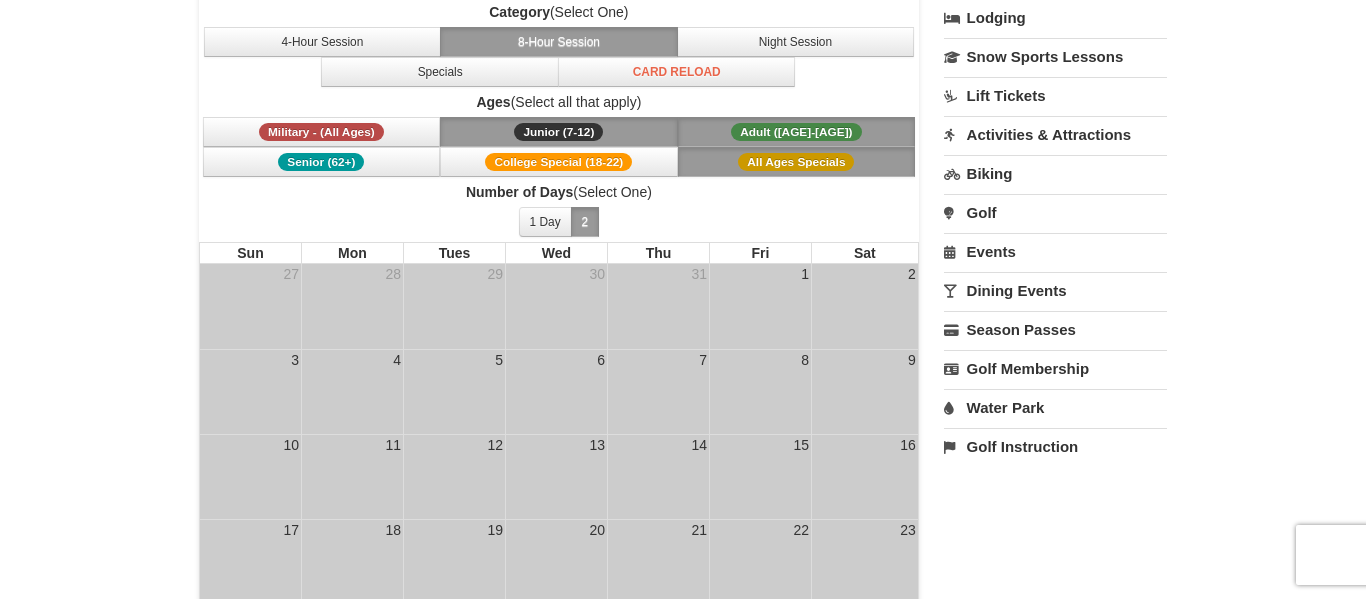 click on "7" at bounding box center [658, 391] 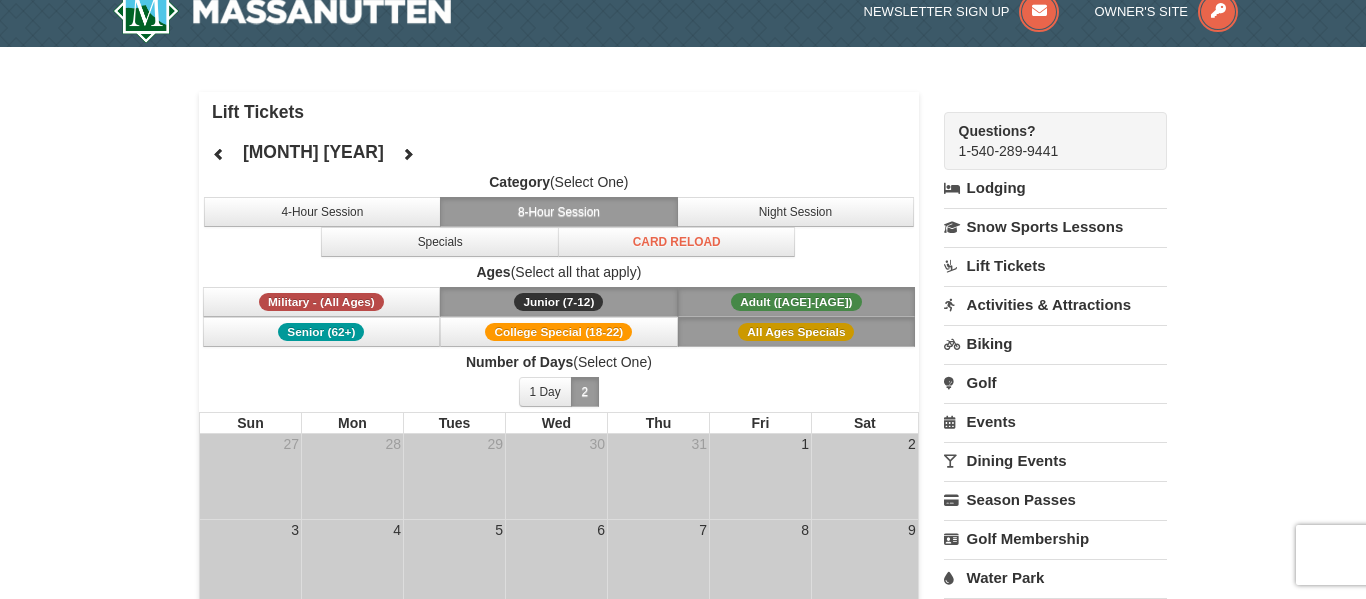 scroll, scrollTop: 0, scrollLeft: 0, axis: both 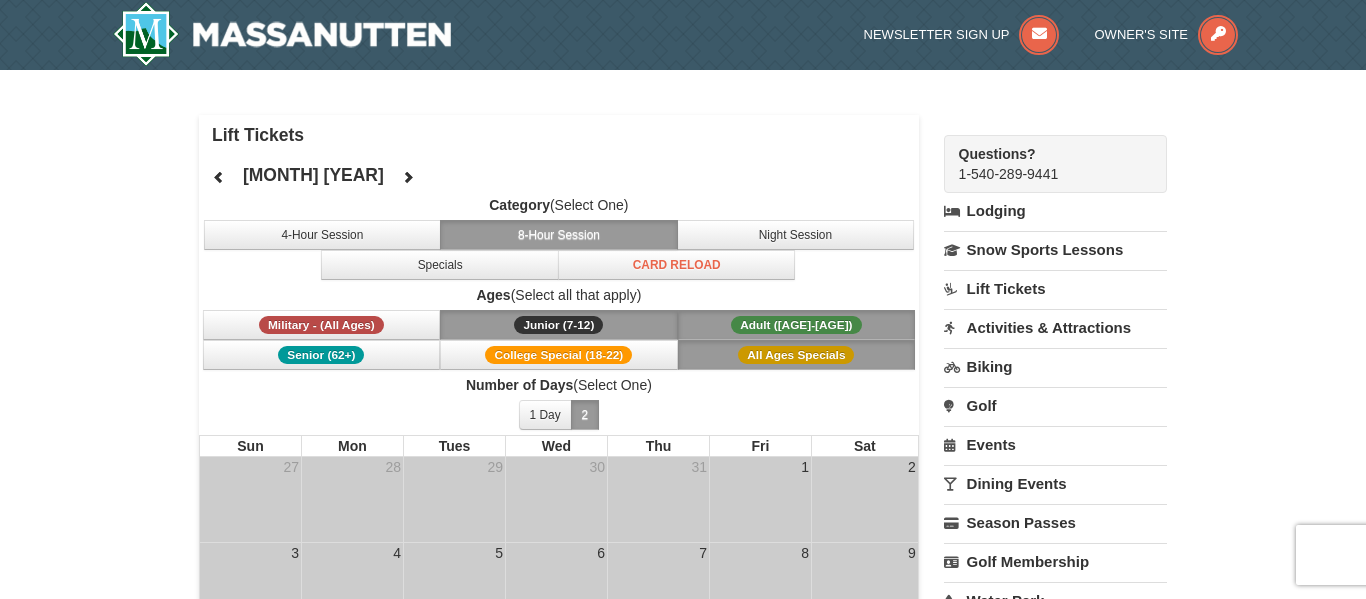 click on "Lift Tickets" at bounding box center [1055, 288] 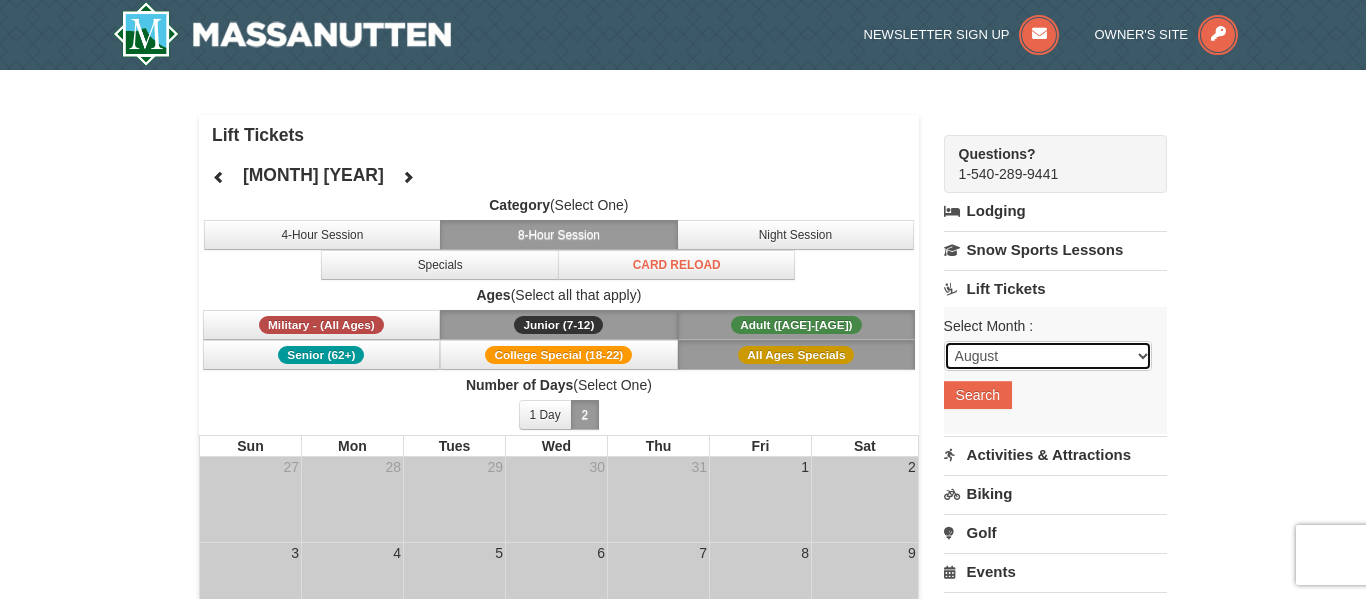 click on "August  September  October  November  December  January  February  March  April  May  June  July" at bounding box center (1048, 356) 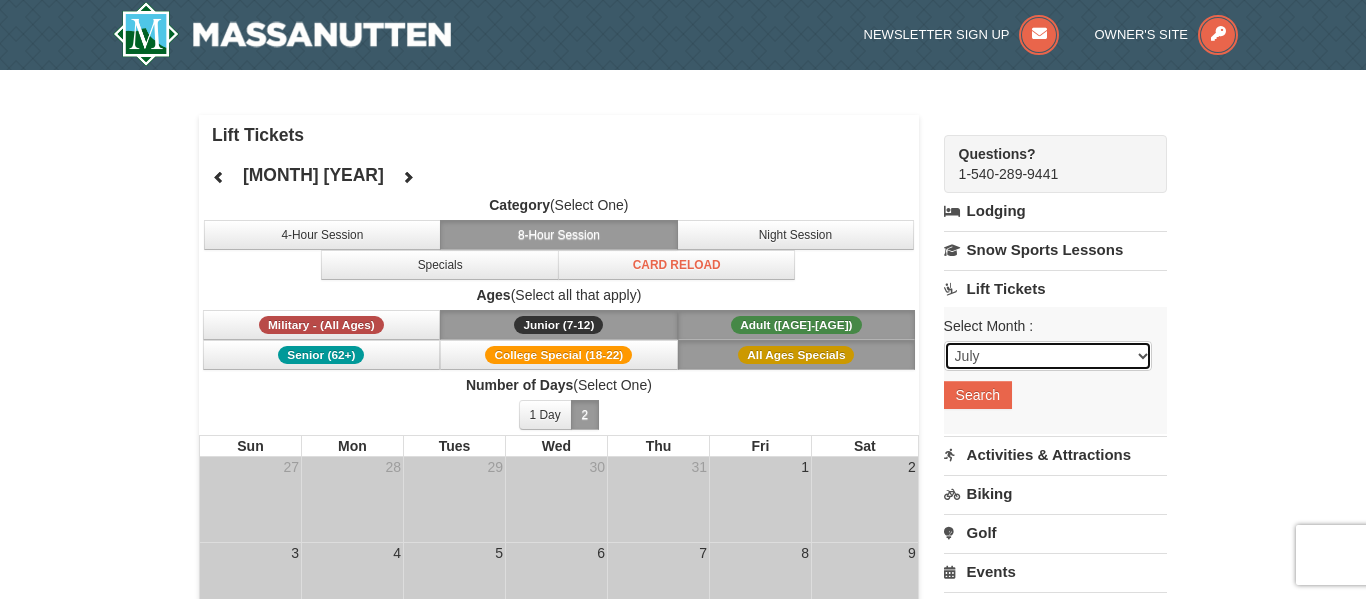 click on "August  September  October  November  December  January  February  March  April  May  June  July" at bounding box center [1048, 356] 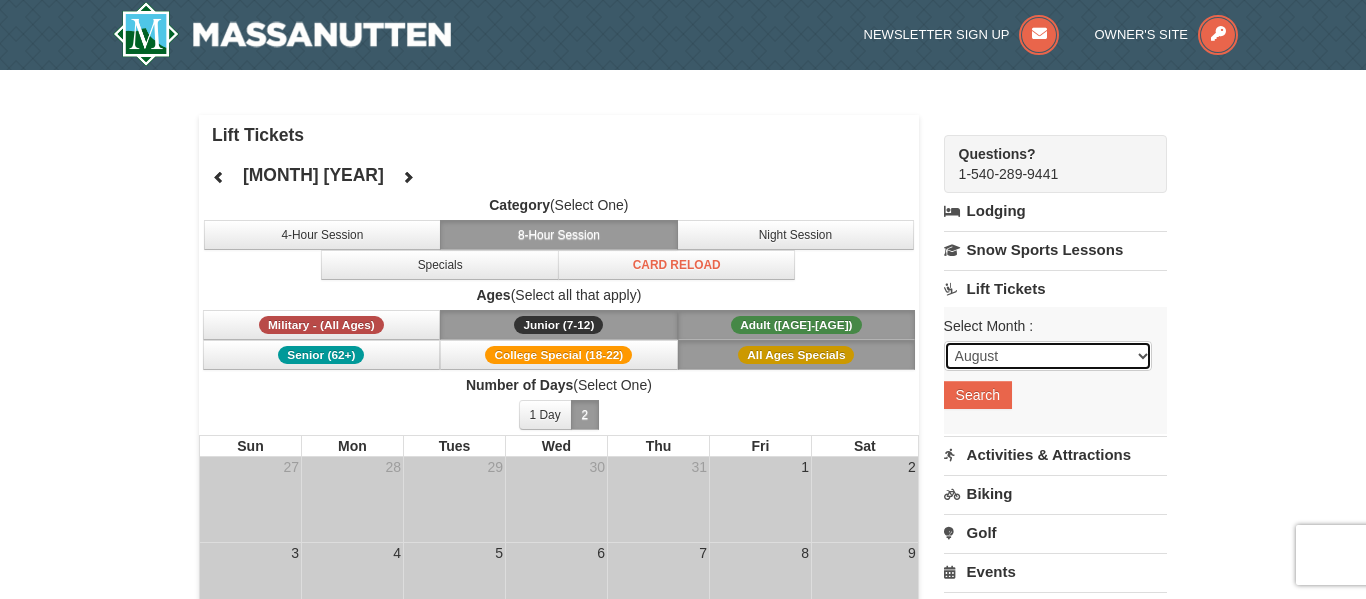 click on "August  September  October  November  December  January  February  March  April  May  June  July" at bounding box center (1048, 356) 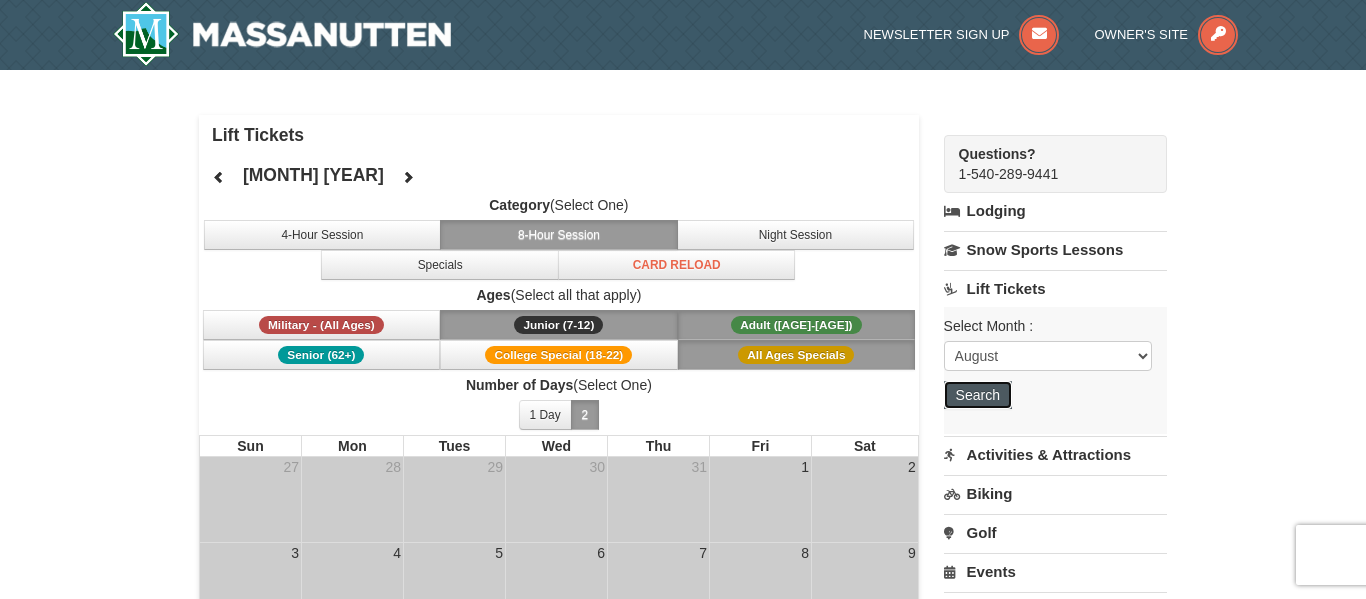 click on "Search" at bounding box center (978, 395) 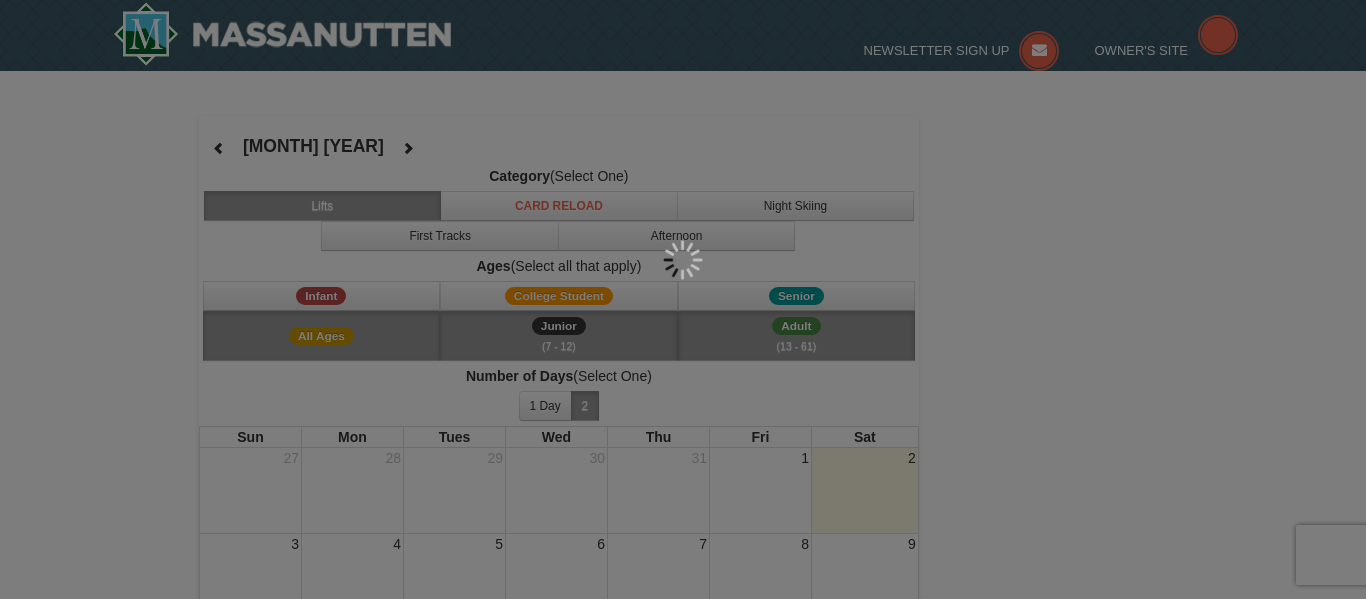 scroll, scrollTop: 0, scrollLeft: 0, axis: both 